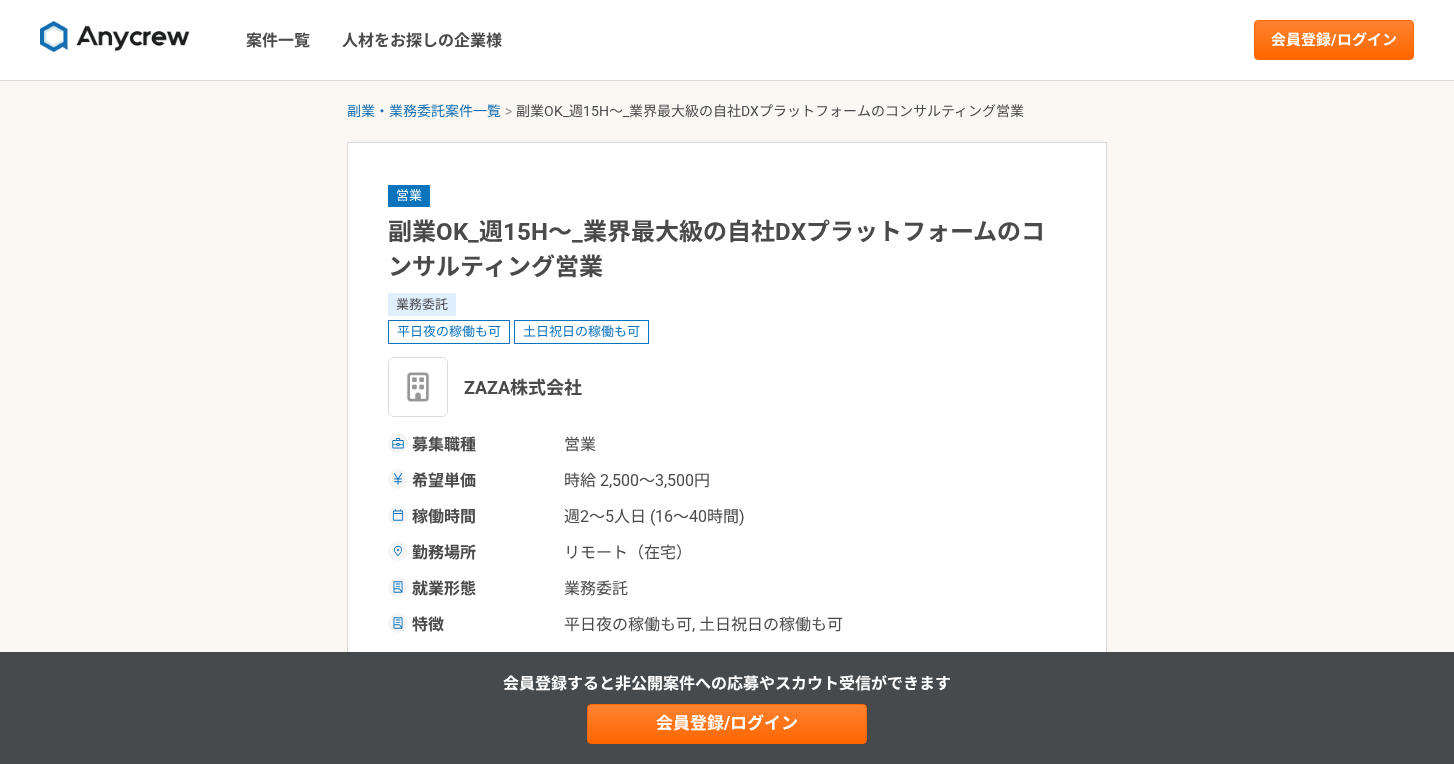 scroll, scrollTop: 0, scrollLeft: 0, axis: both 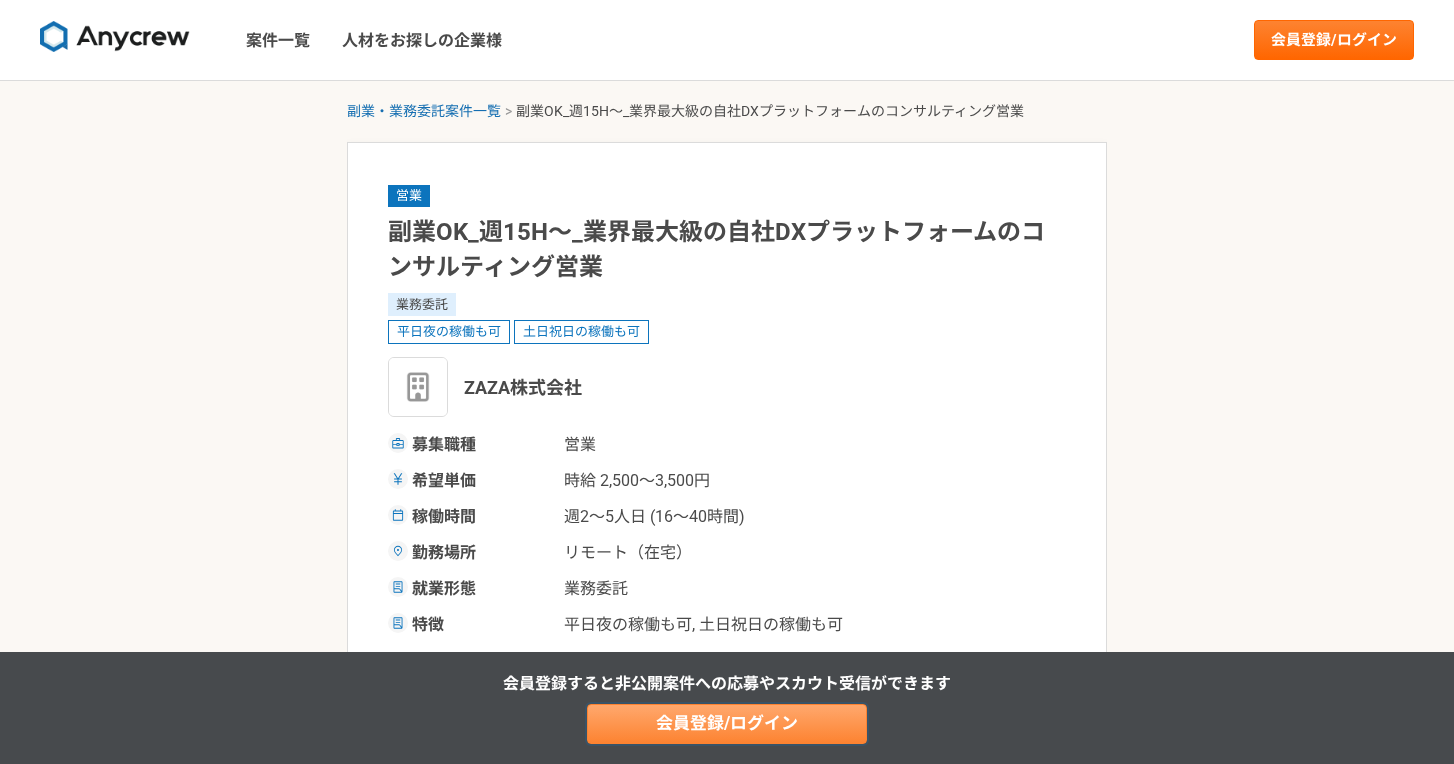 click on "会員登録/ログイン" at bounding box center (727, 724) 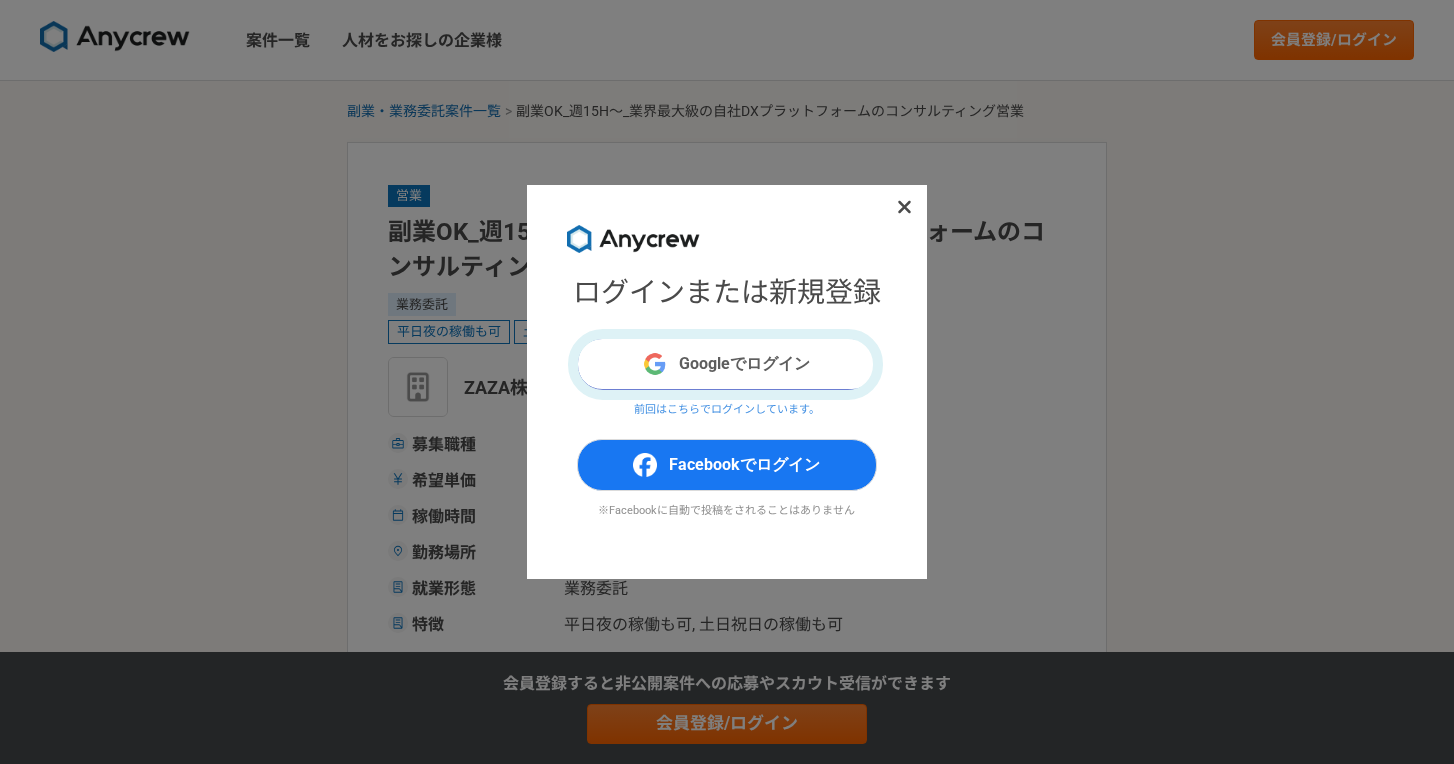 click on "Googleでログイン" at bounding box center [727, 364] 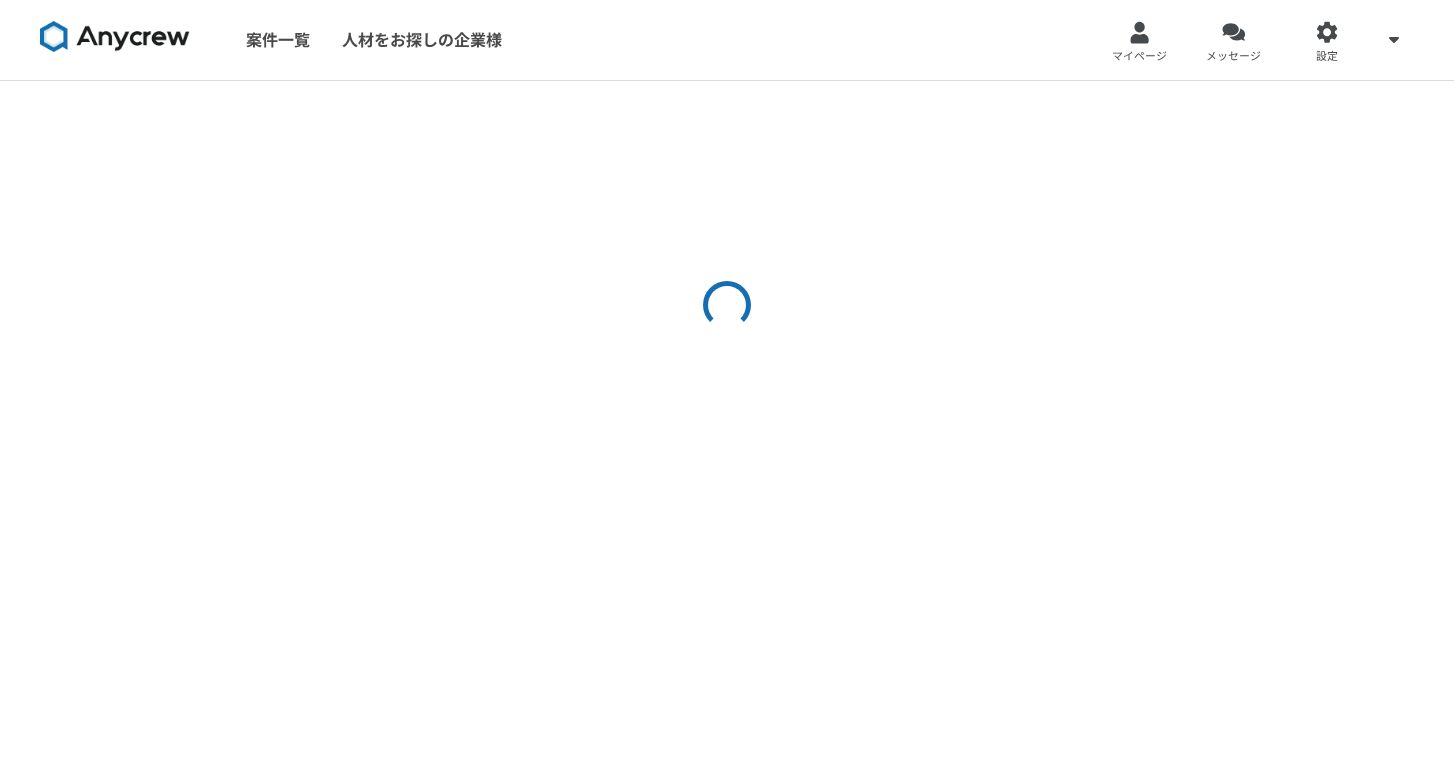 scroll, scrollTop: 0, scrollLeft: 0, axis: both 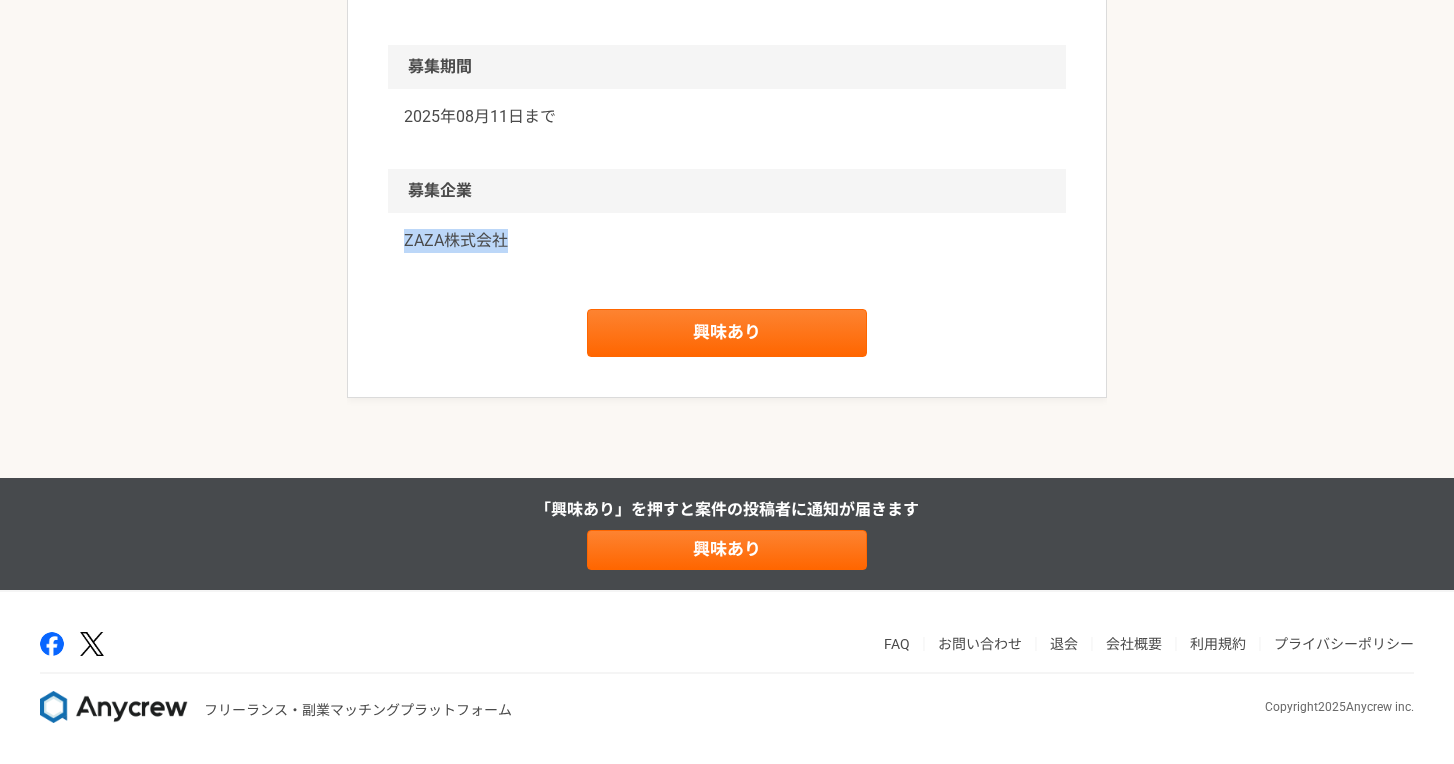 drag, startPoint x: 398, startPoint y: 332, endPoint x: 521, endPoint y: 334, distance: 123.01626 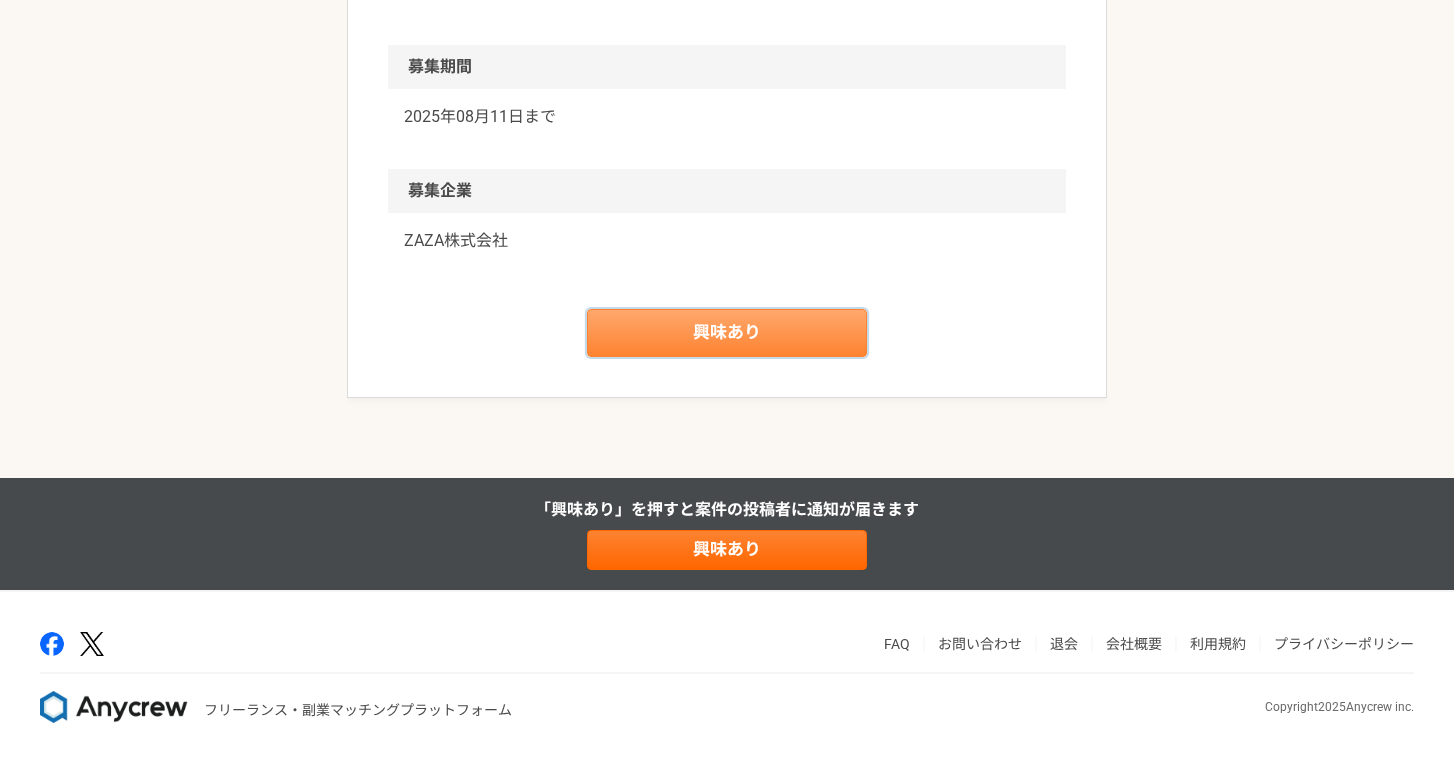 click on "興味あり" at bounding box center (727, 333) 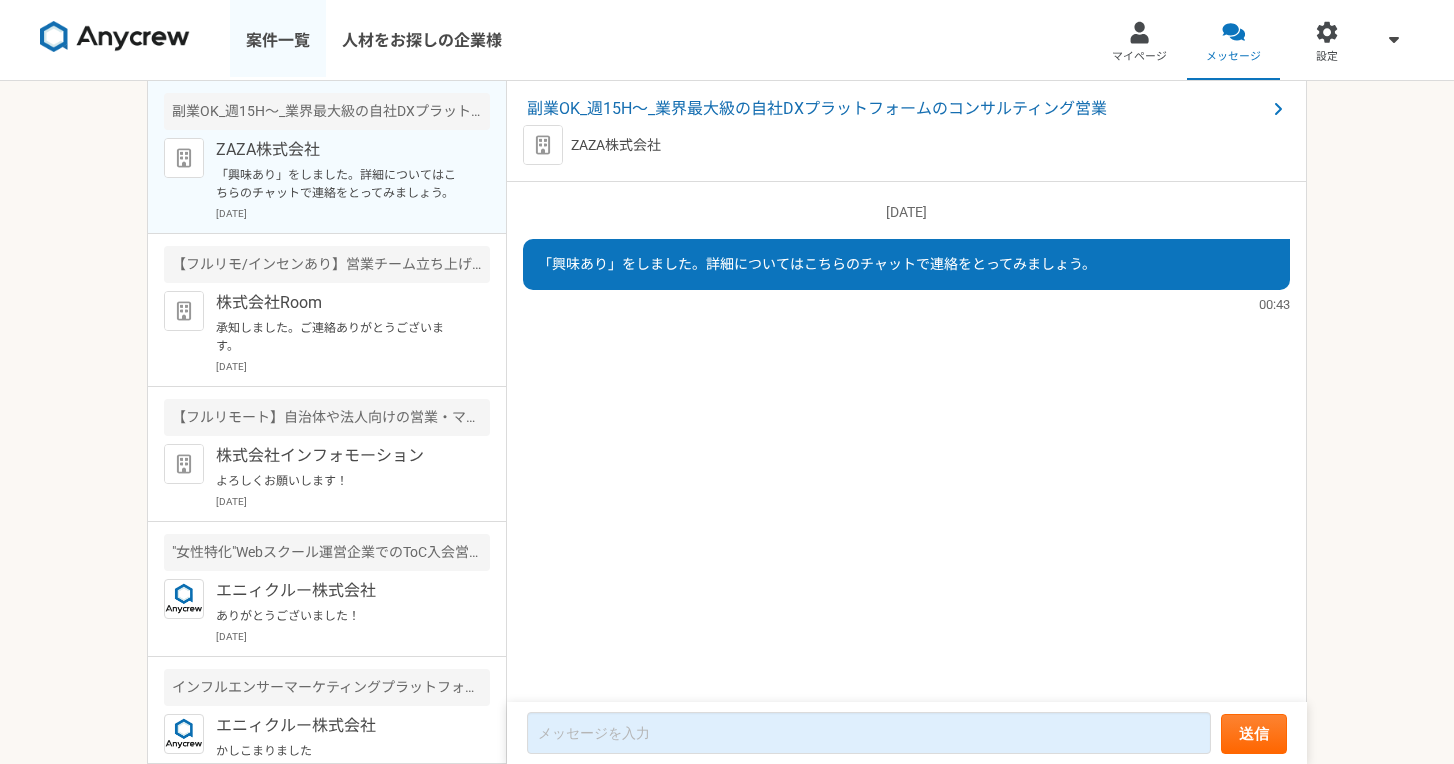 click on "案件一覧" at bounding box center [278, 40] 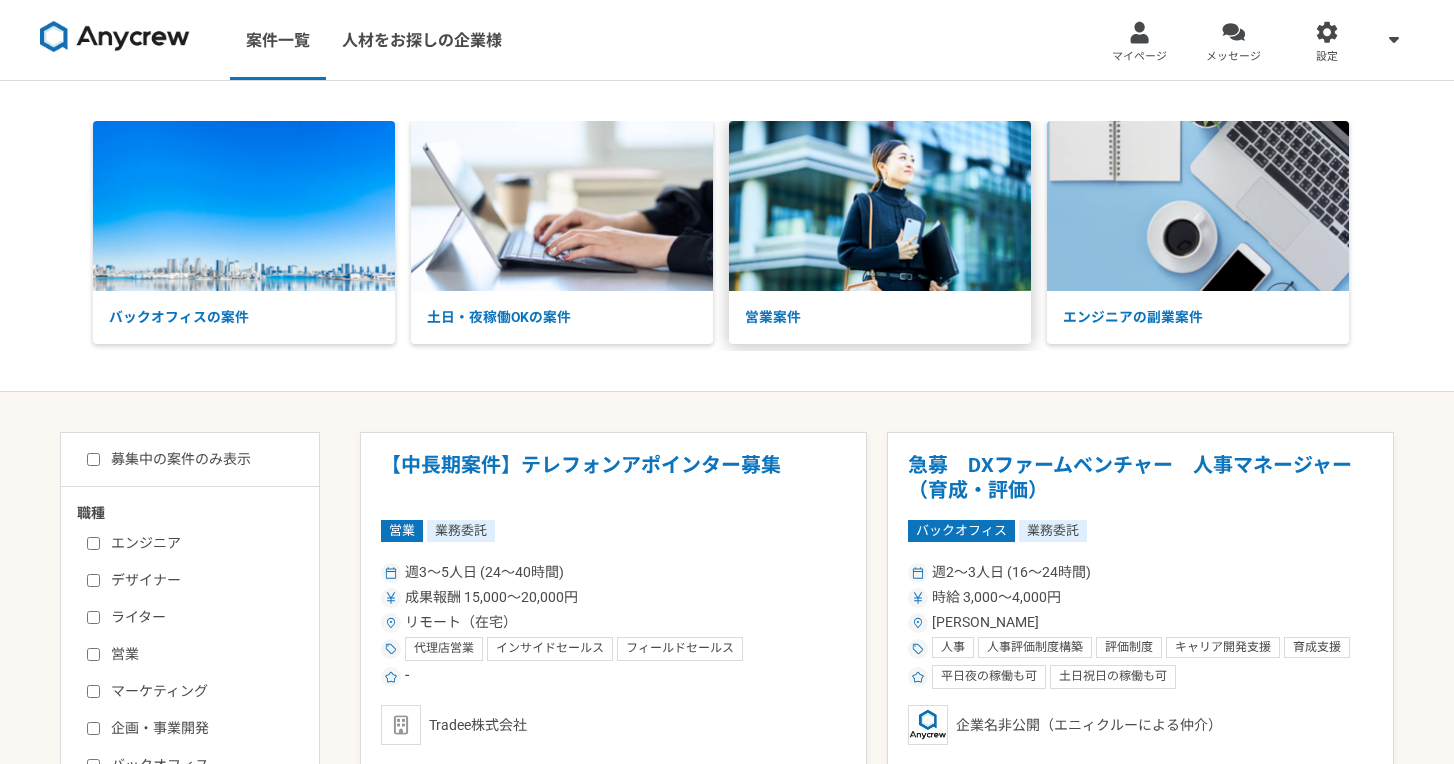 click on "営業案件" at bounding box center (880, 317) 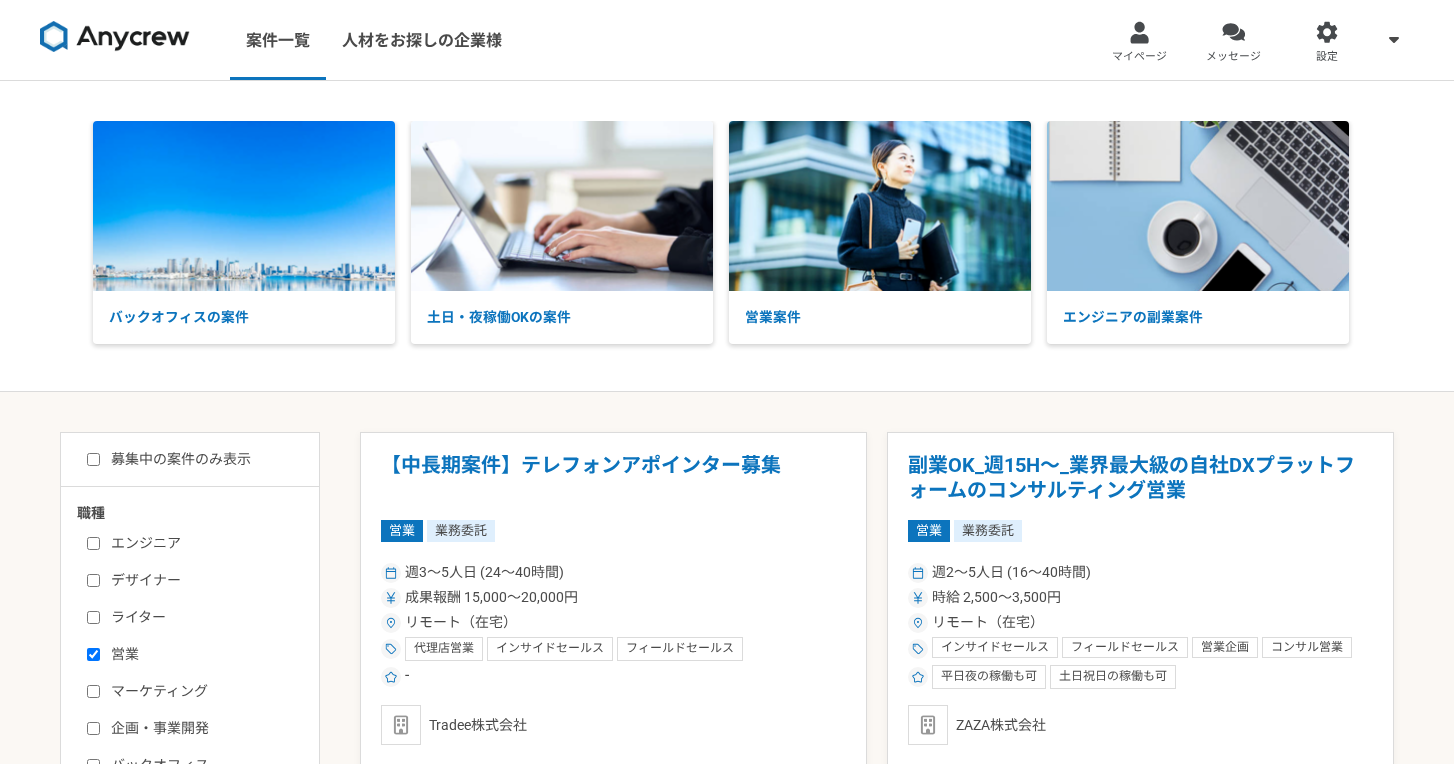 scroll, scrollTop: 0, scrollLeft: 0, axis: both 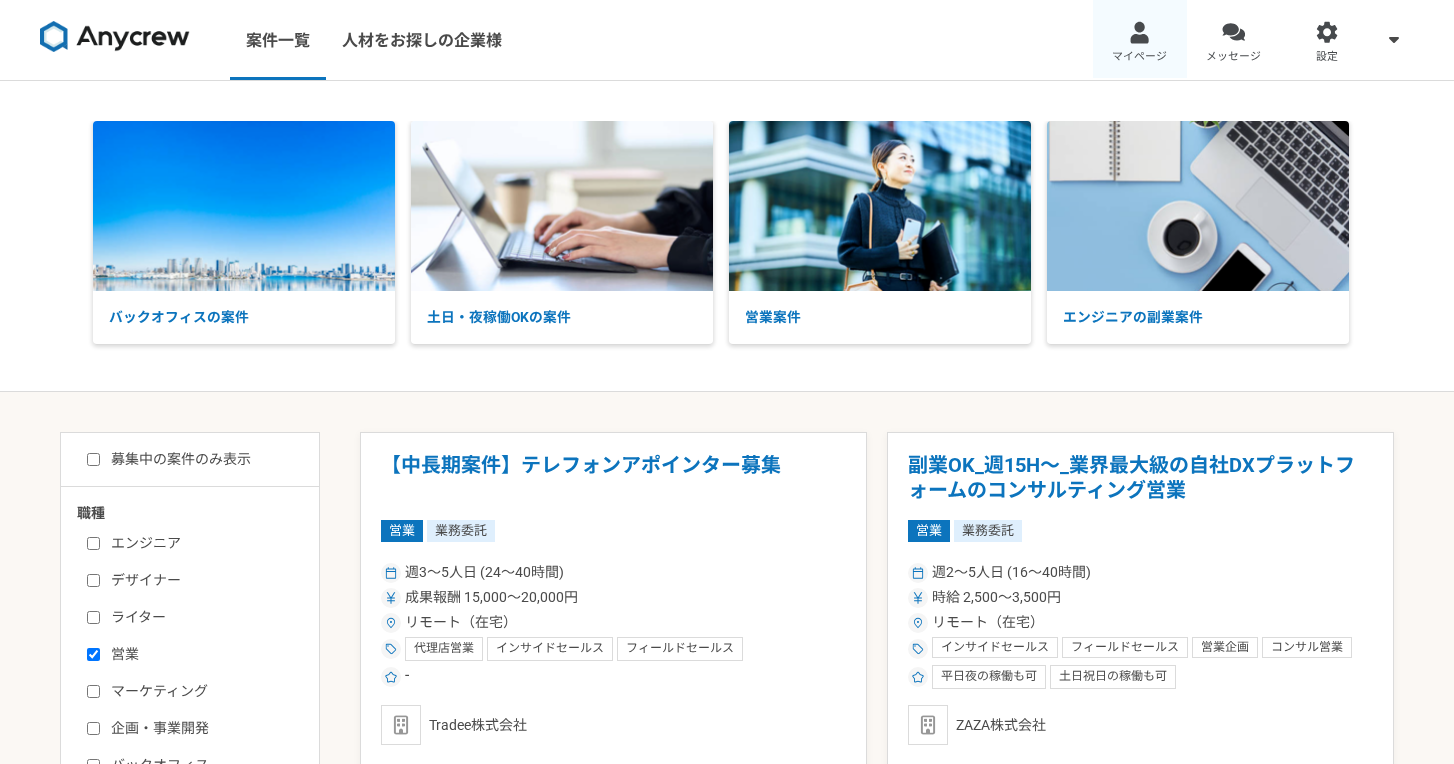 click on "マイページ" at bounding box center [1139, 57] 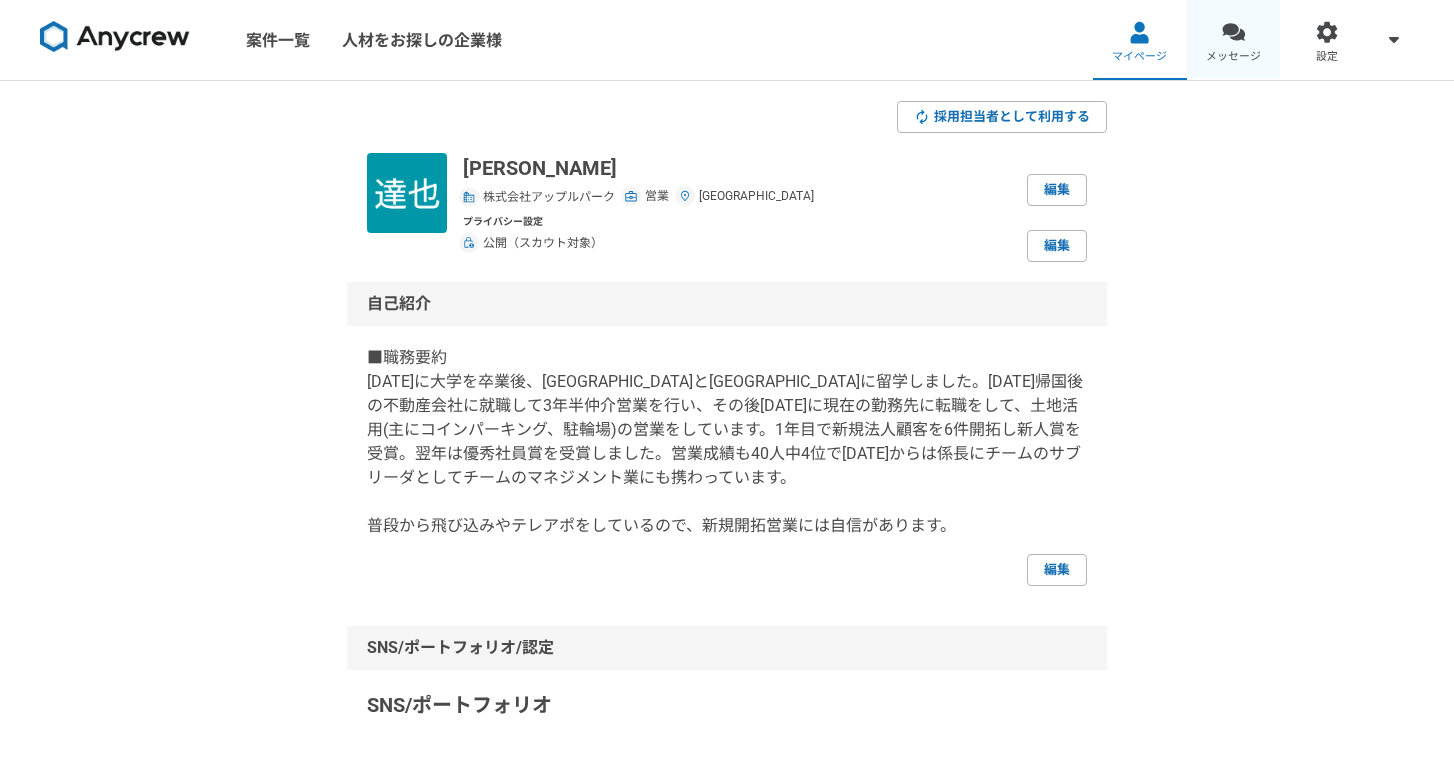 click on "メッセージ" at bounding box center [1233, 57] 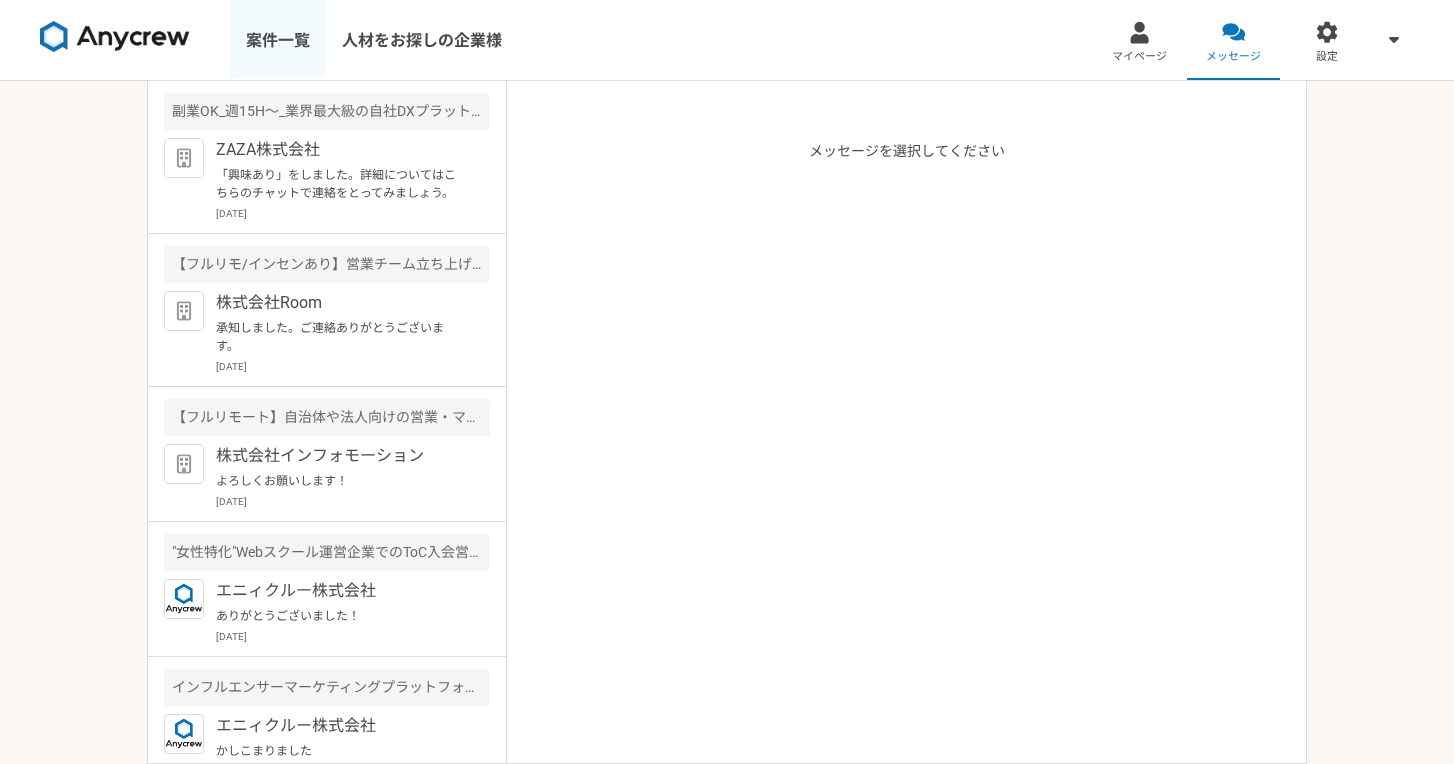 click on "案件一覧" at bounding box center (278, 40) 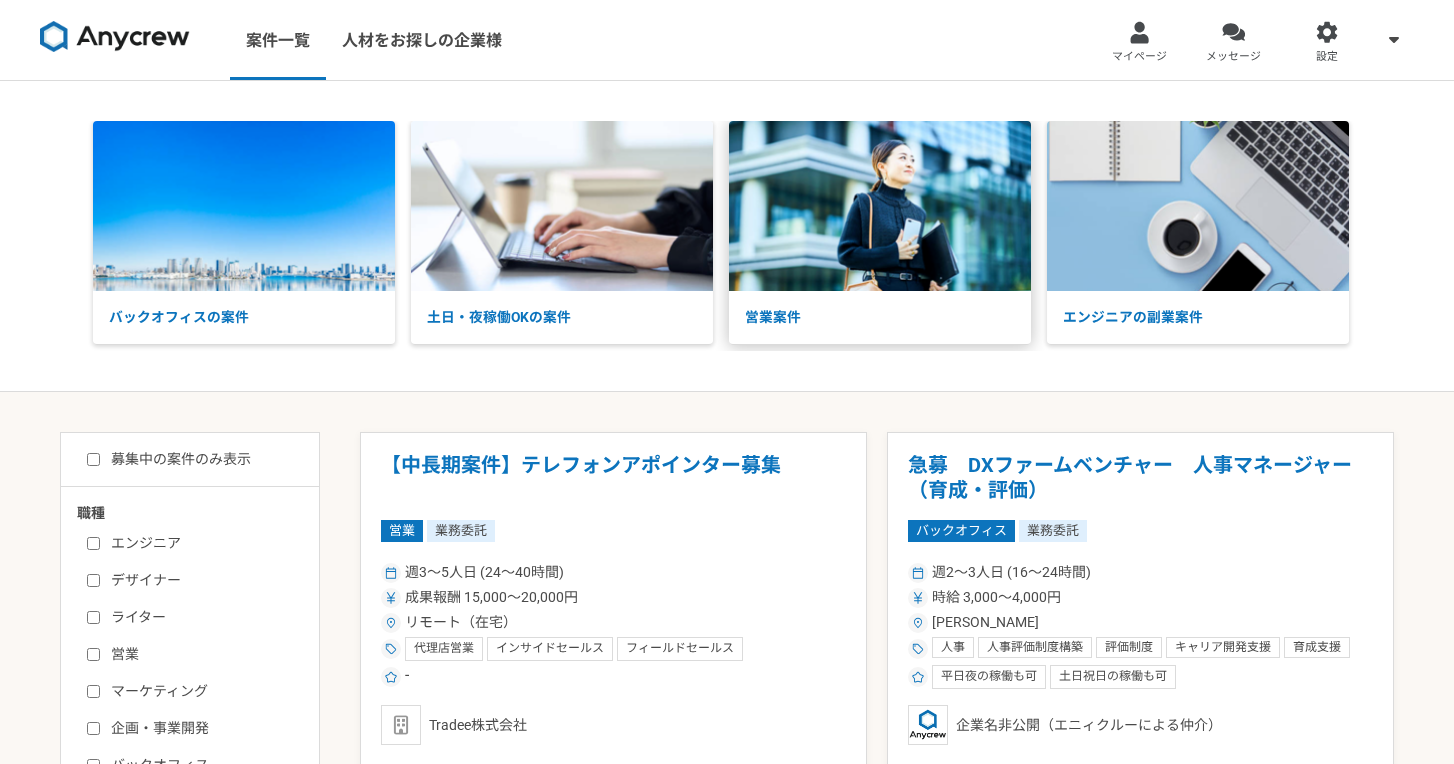 click on "営業案件" at bounding box center [880, 317] 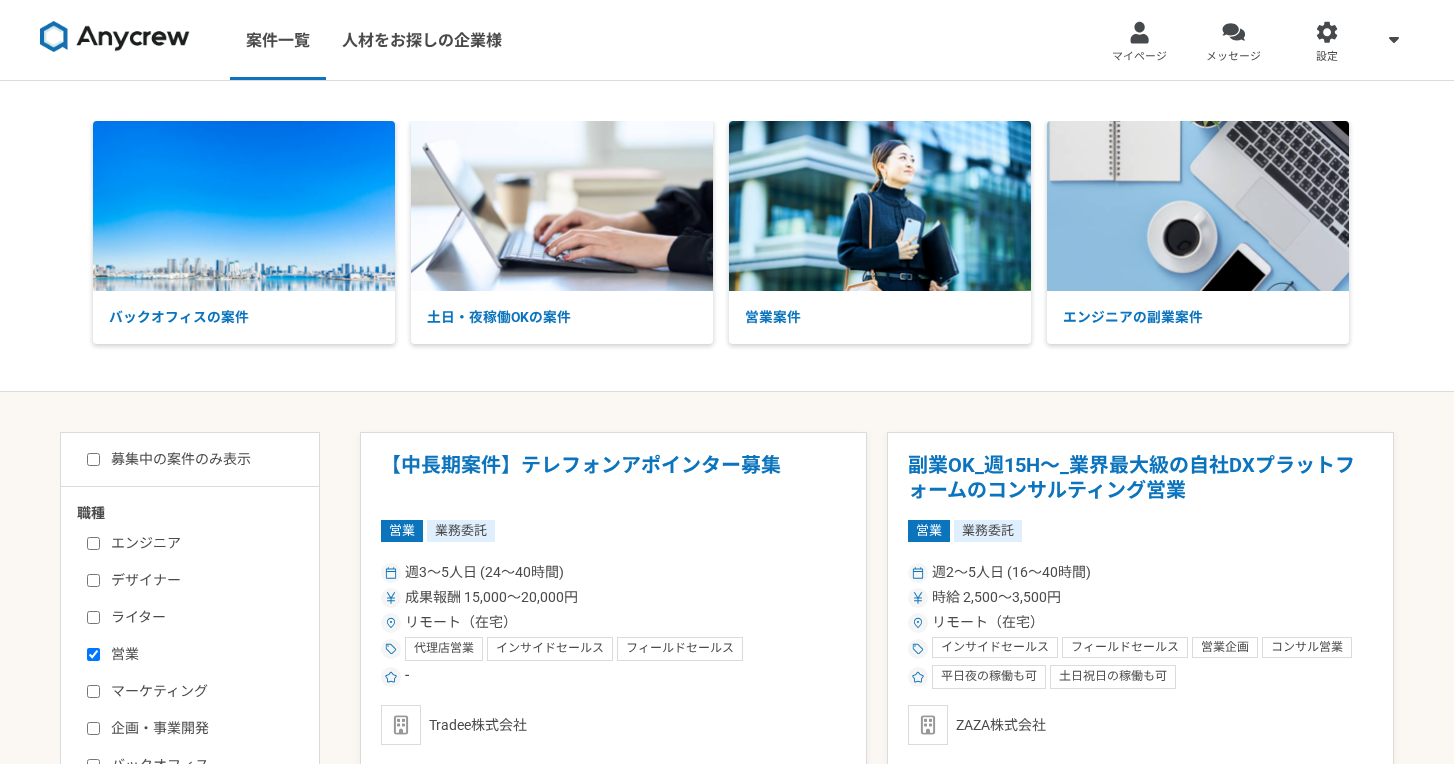 scroll, scrollTop: 0, scrollLeft: 0, axis: both 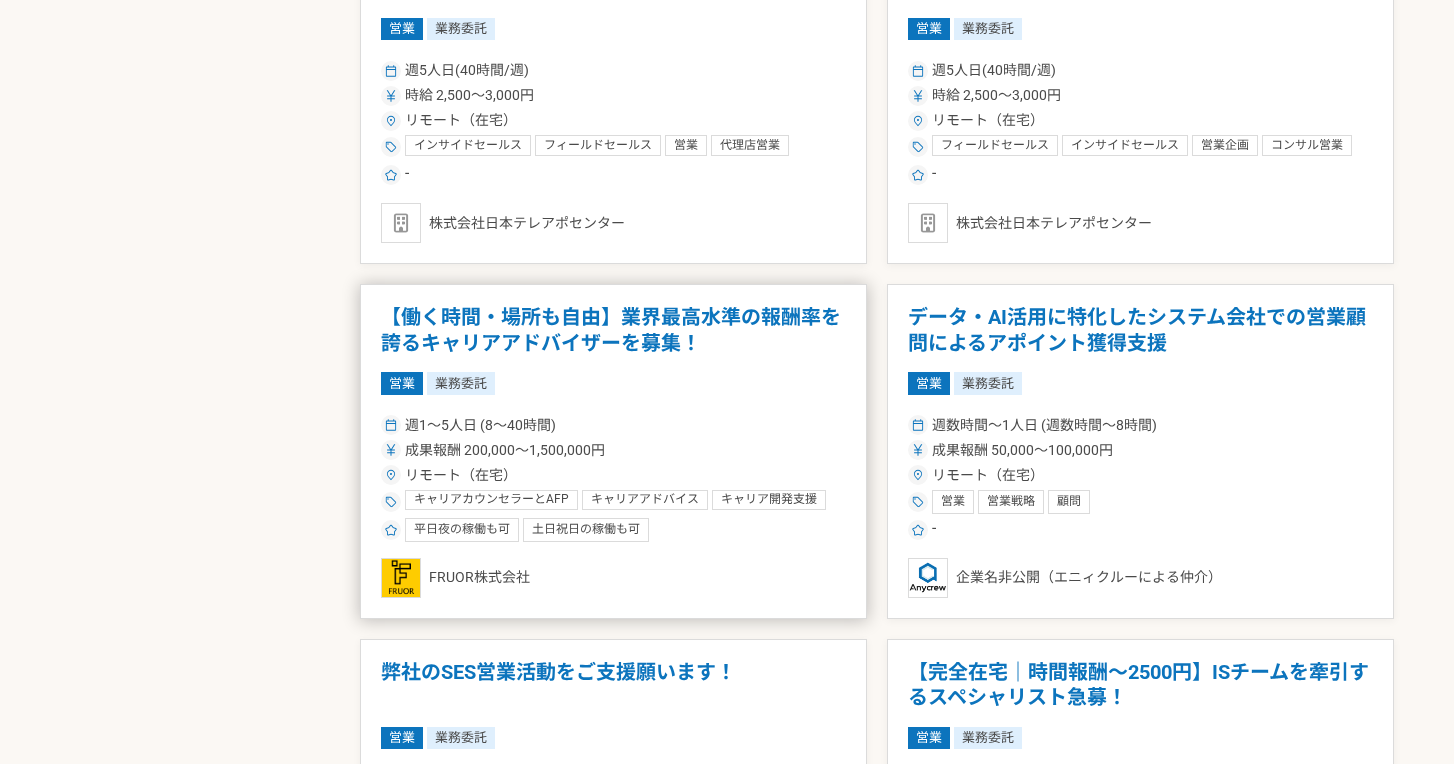 click on "【働く時間・場所も自由】業界最高水準の報酬率を誇るキャリアアドバイザーを募集！" at bounding box center [613, 330] 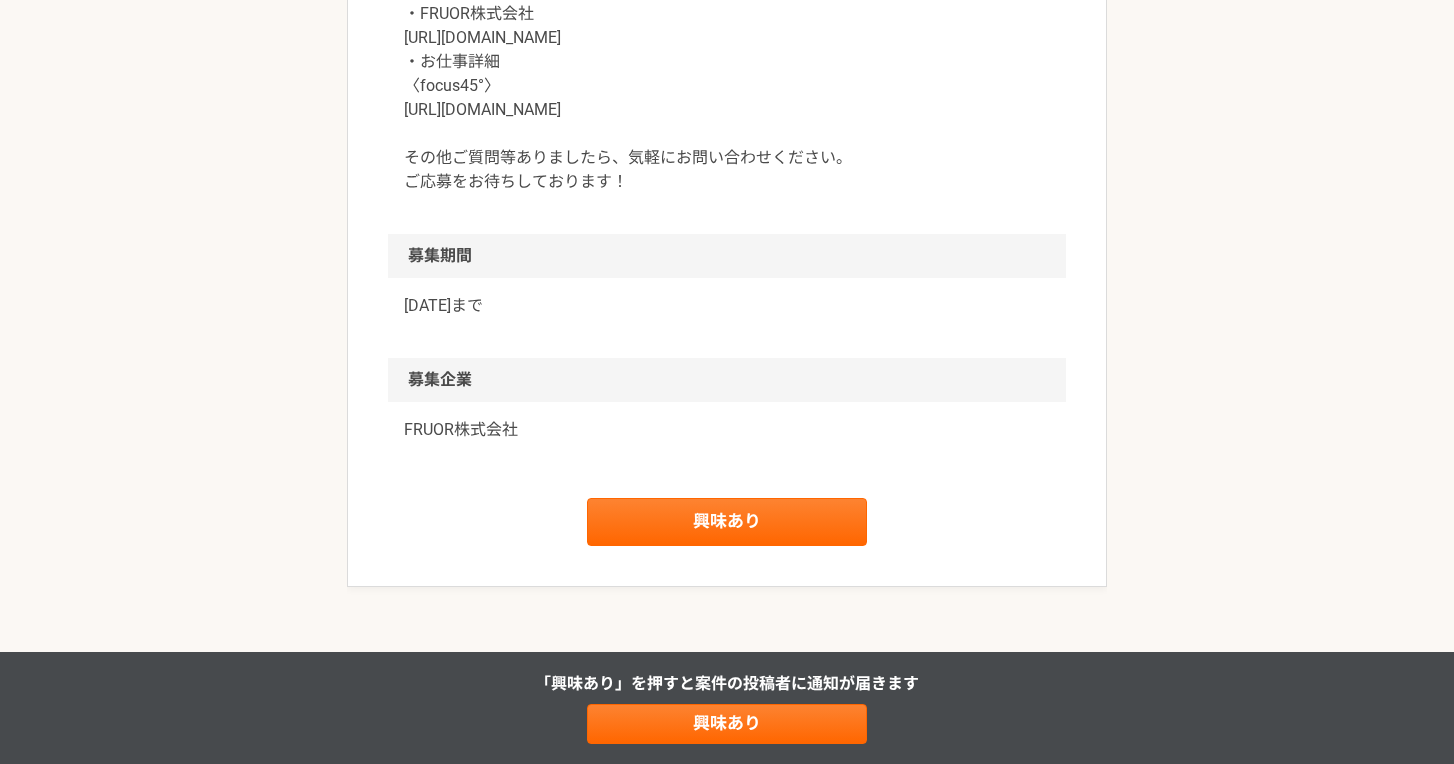 scroll, scrollTop: 2334, scrollLeft: 0, axis: vertical 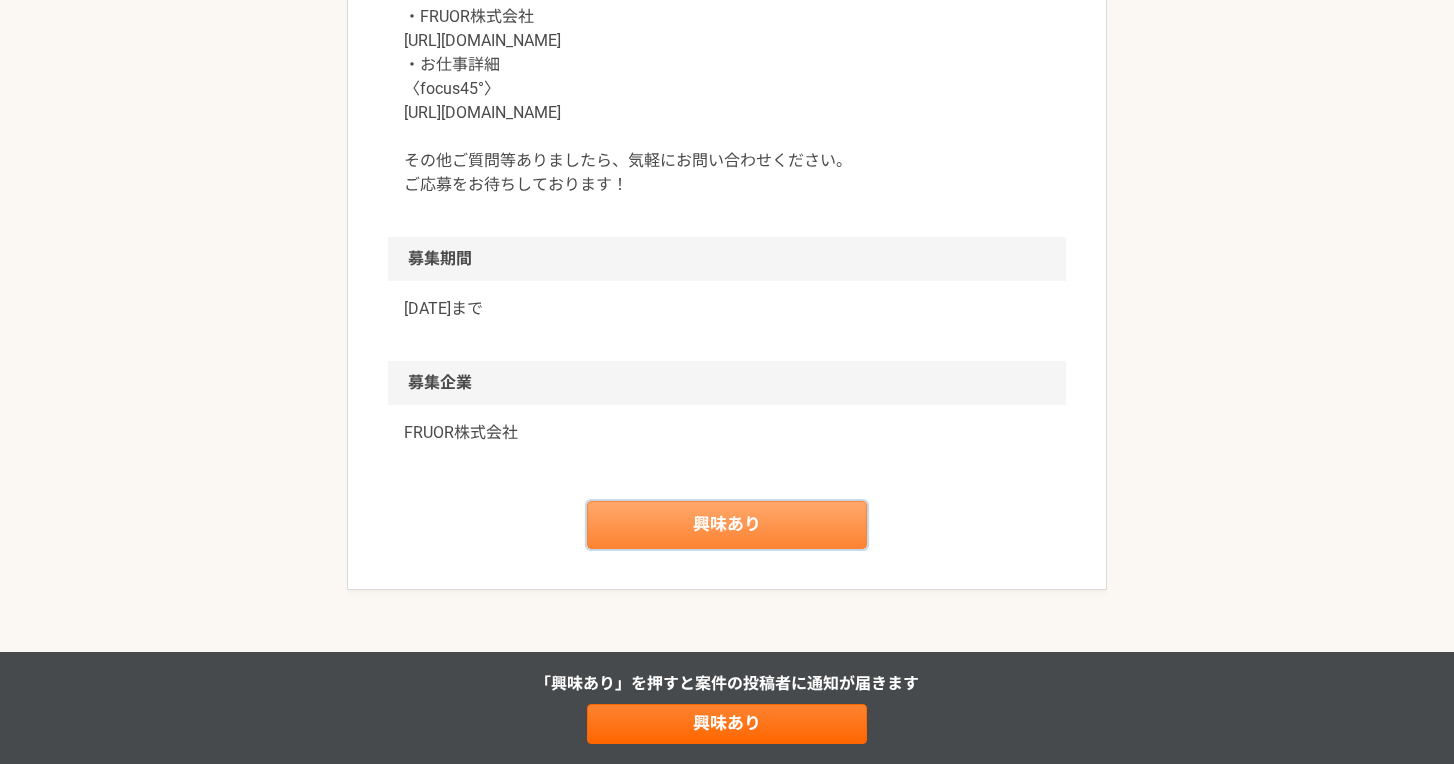 click on "興味あり" at bounding box center [727, 525] 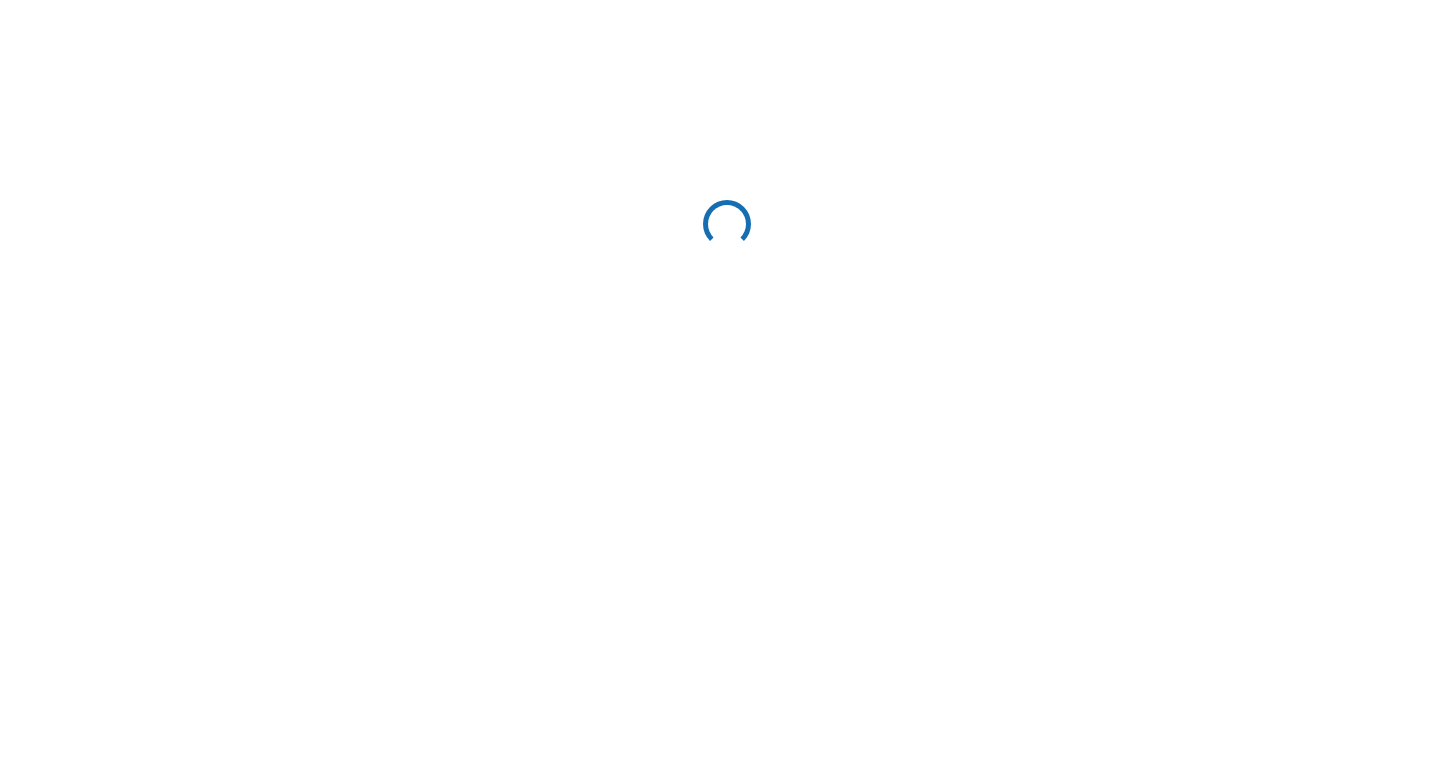 scroll, scrollTop: 0, scrollLeft: 0, axis: both 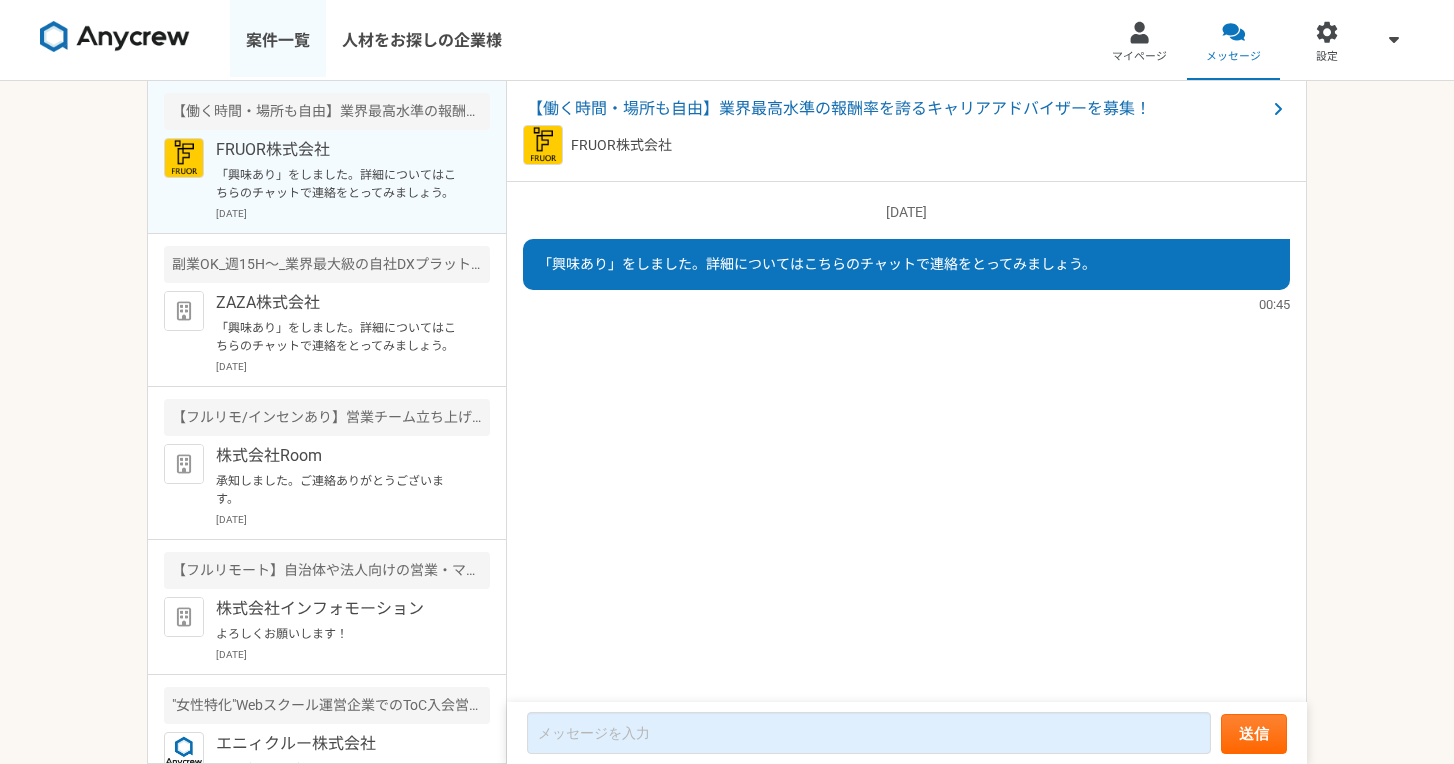 click on "案件一覧" at bounding box center (278, 40) 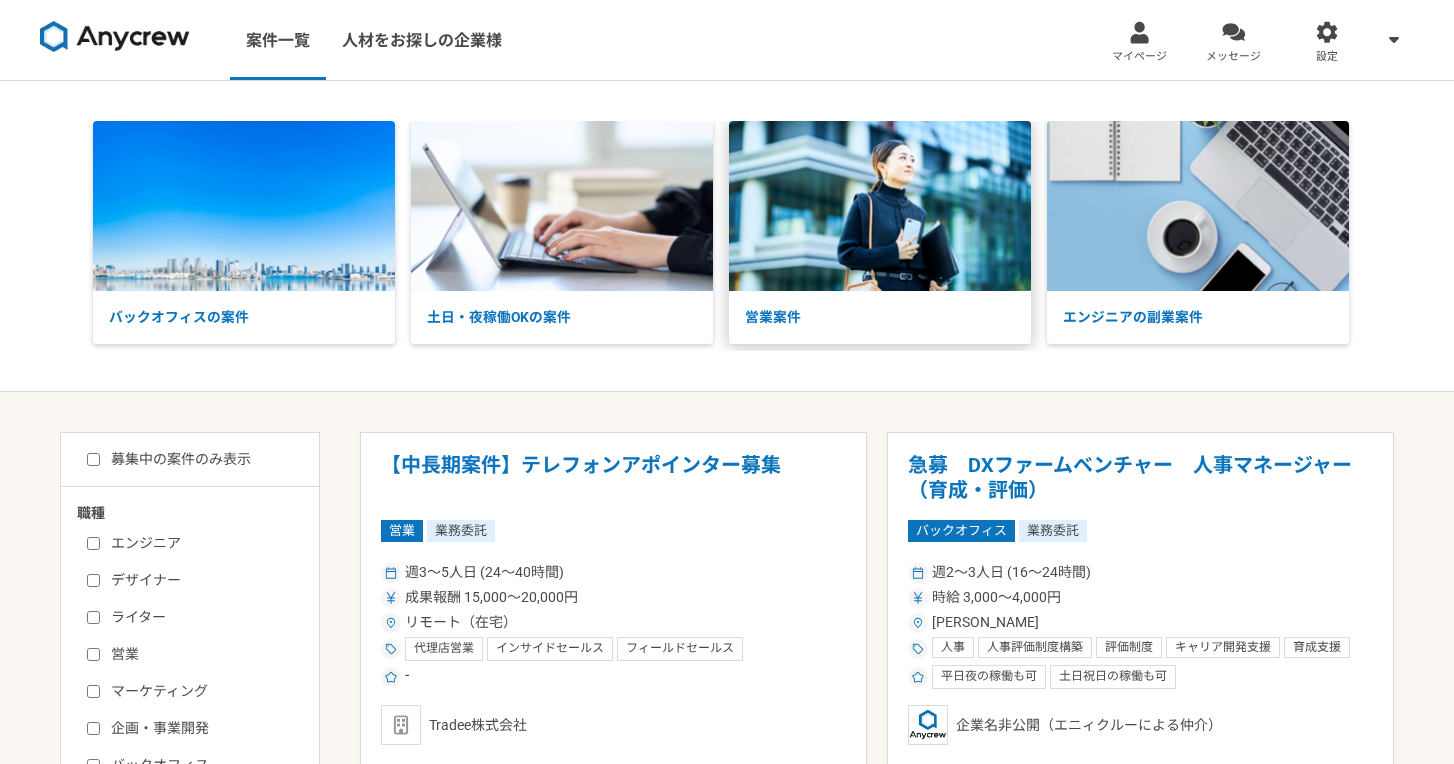 click on "営業案件" at bounding box center (880, 317) 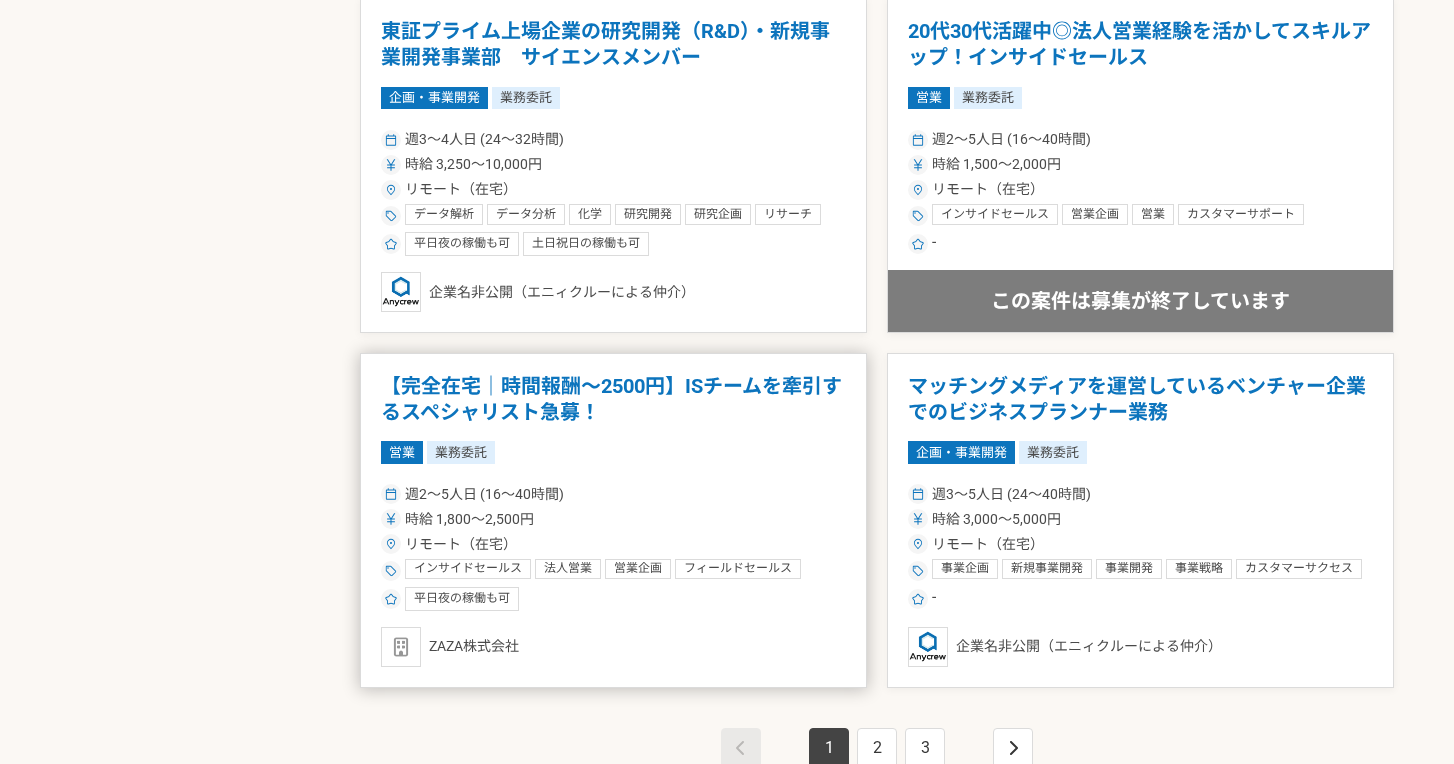 scroll, scrollTop: 3286, scrollLeft: 0, axis: vertical 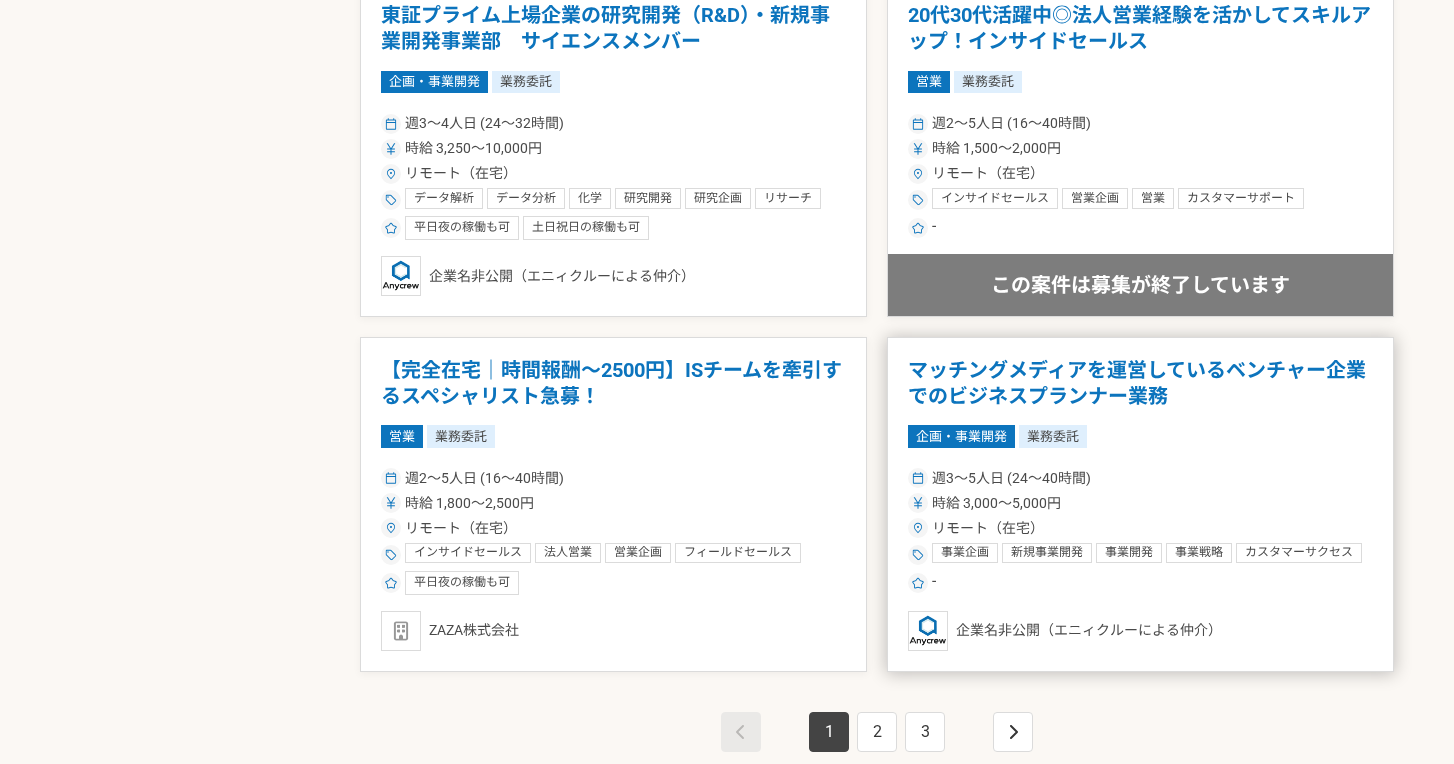 click on "マッチングメディアを運営しているベンチャー企業でのビジネスプランナー業務" at bounding box center (1140, 383) 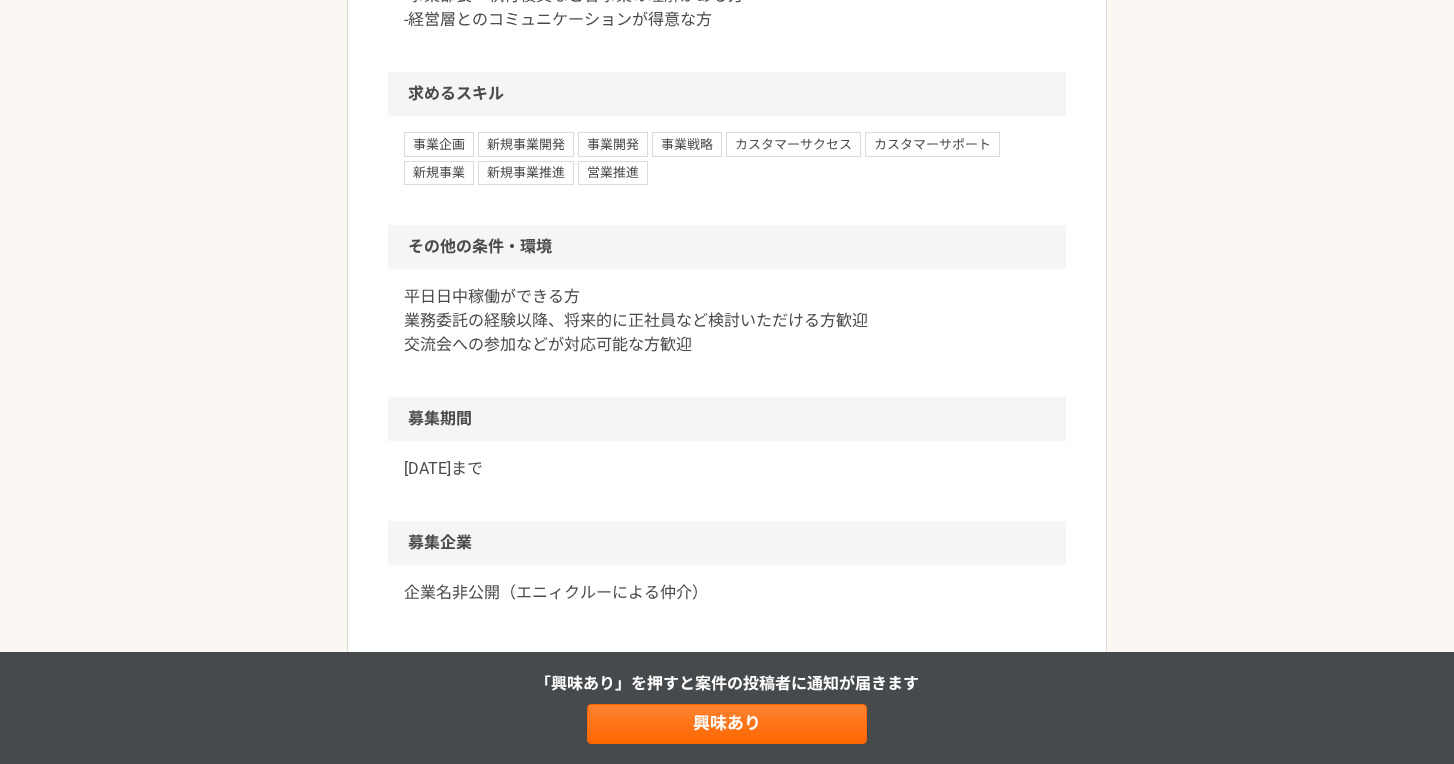 scroll, scrollTop: 1806, scrollLeft: 0, axis: vertical 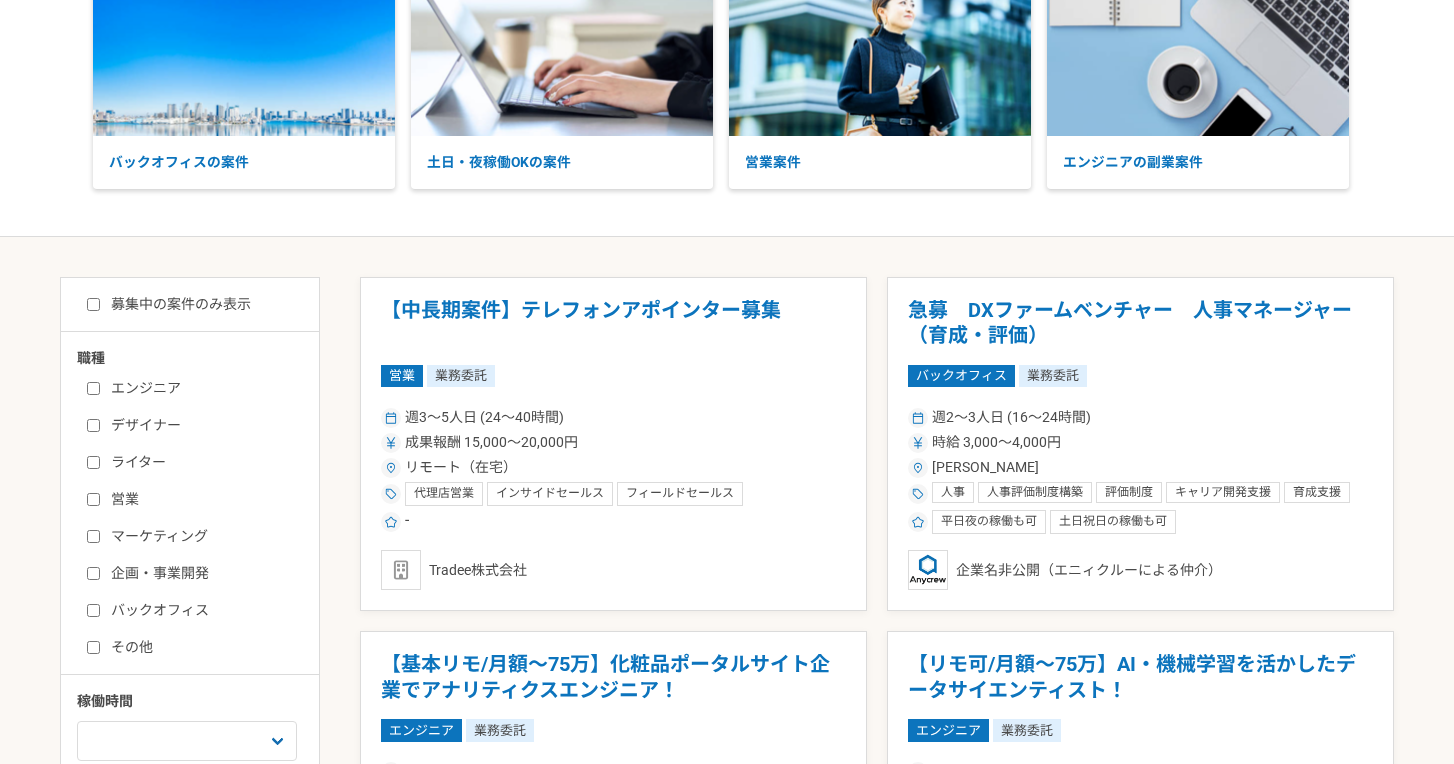 click on "営業" at bounding box center (202, 499) 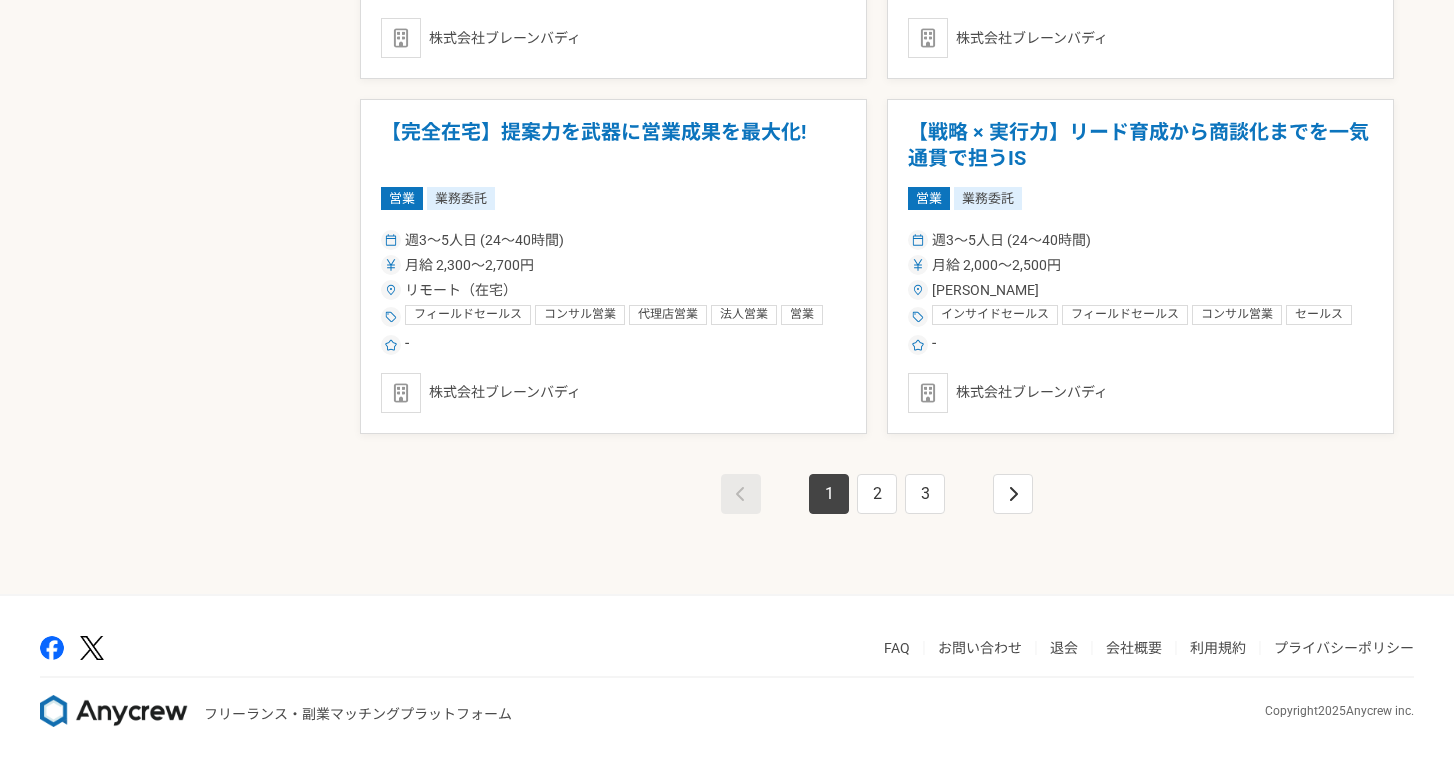 scroll, scrollTop: 3522, scrollLeft: 0, axis: vertical 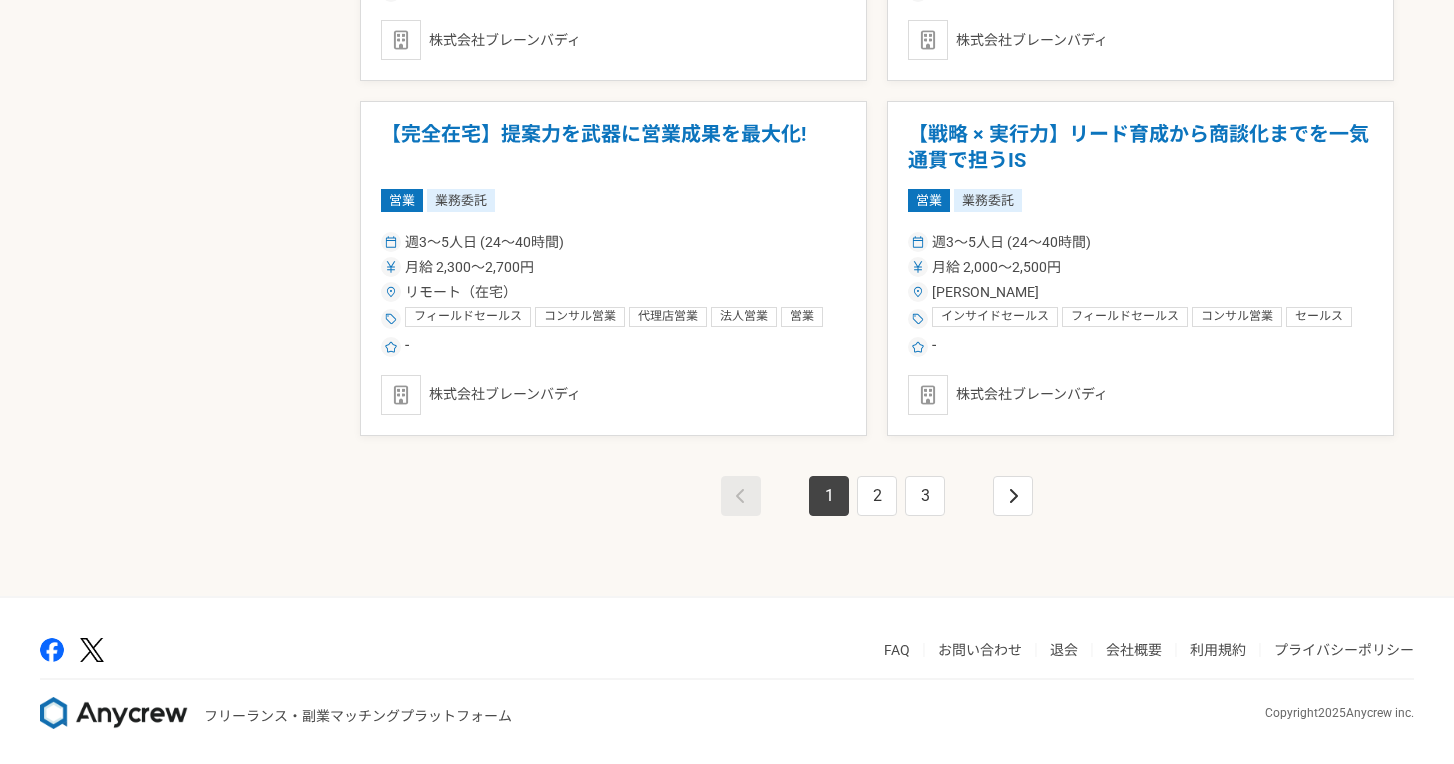 click on "1" at bounding box center [829, 496] 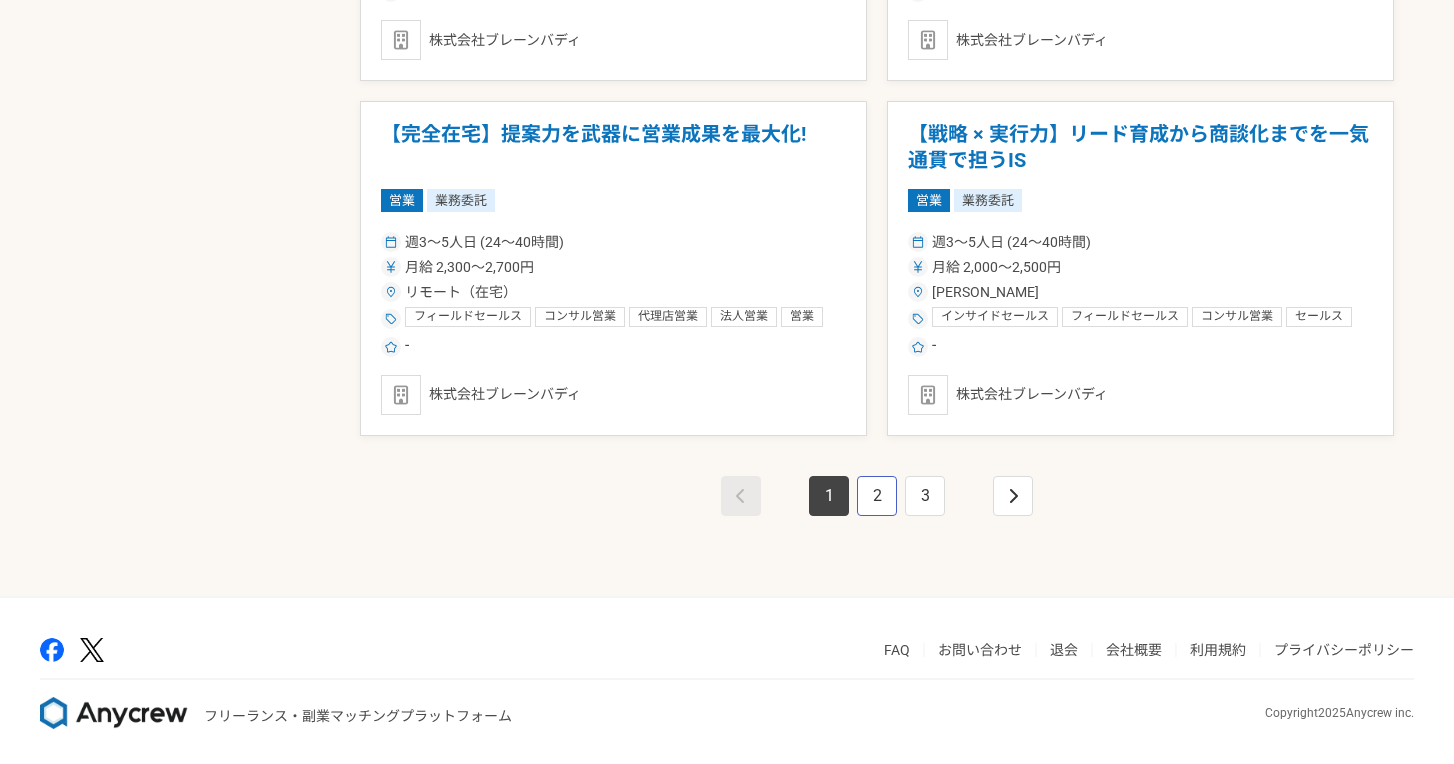 click on "2" at bounding box center (877, 496) 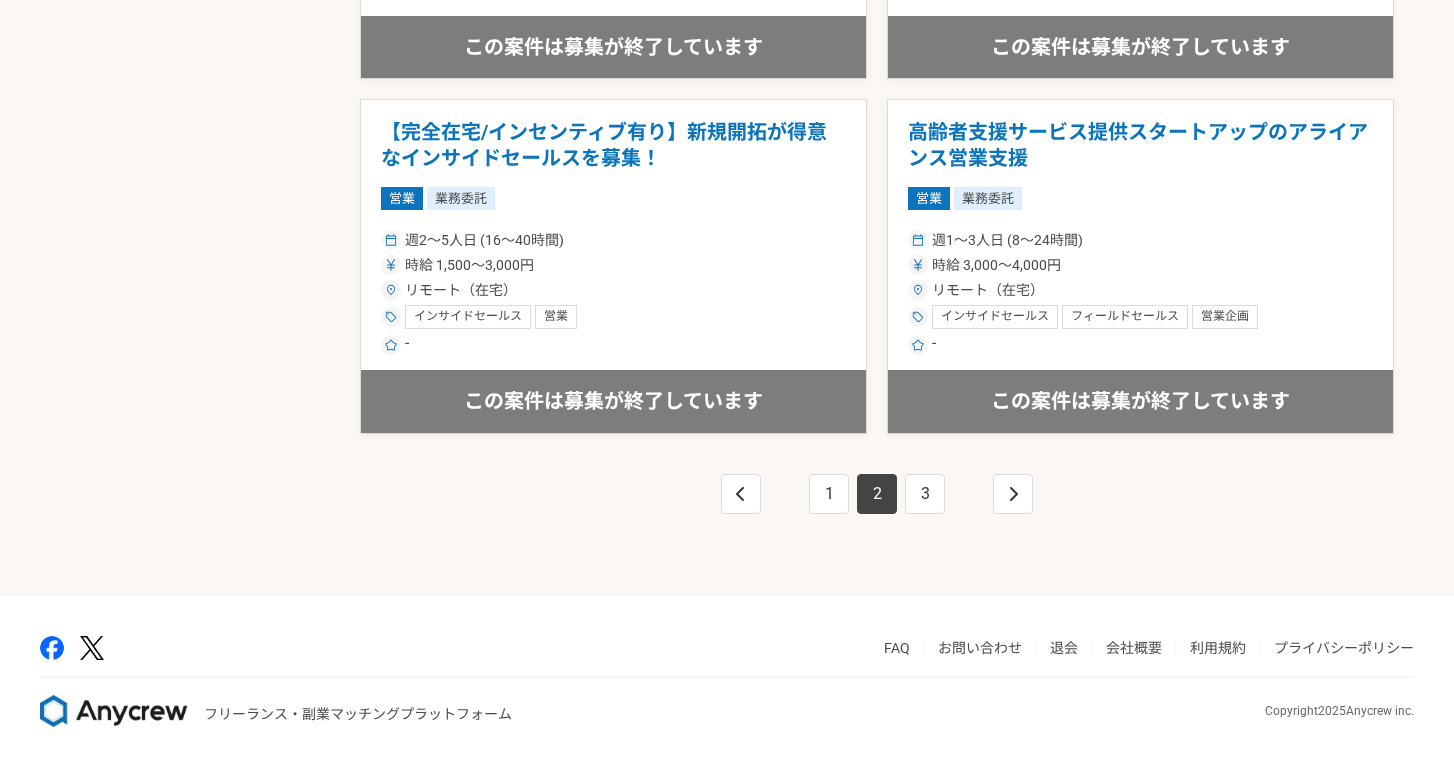 scroll, scrollTop: 3522, scrollLeft: 0, axis: vertical 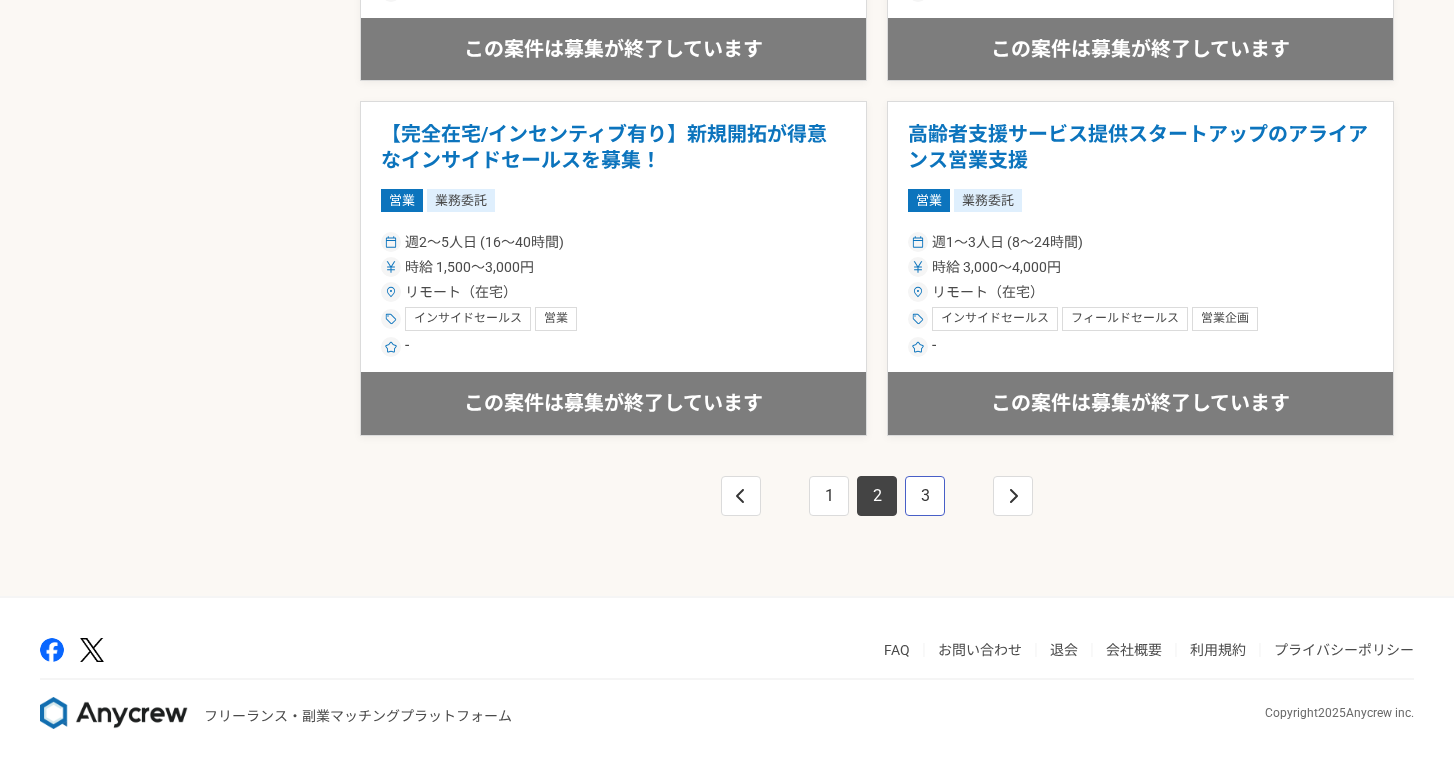 click on "3" at bounding box center [925, 496] 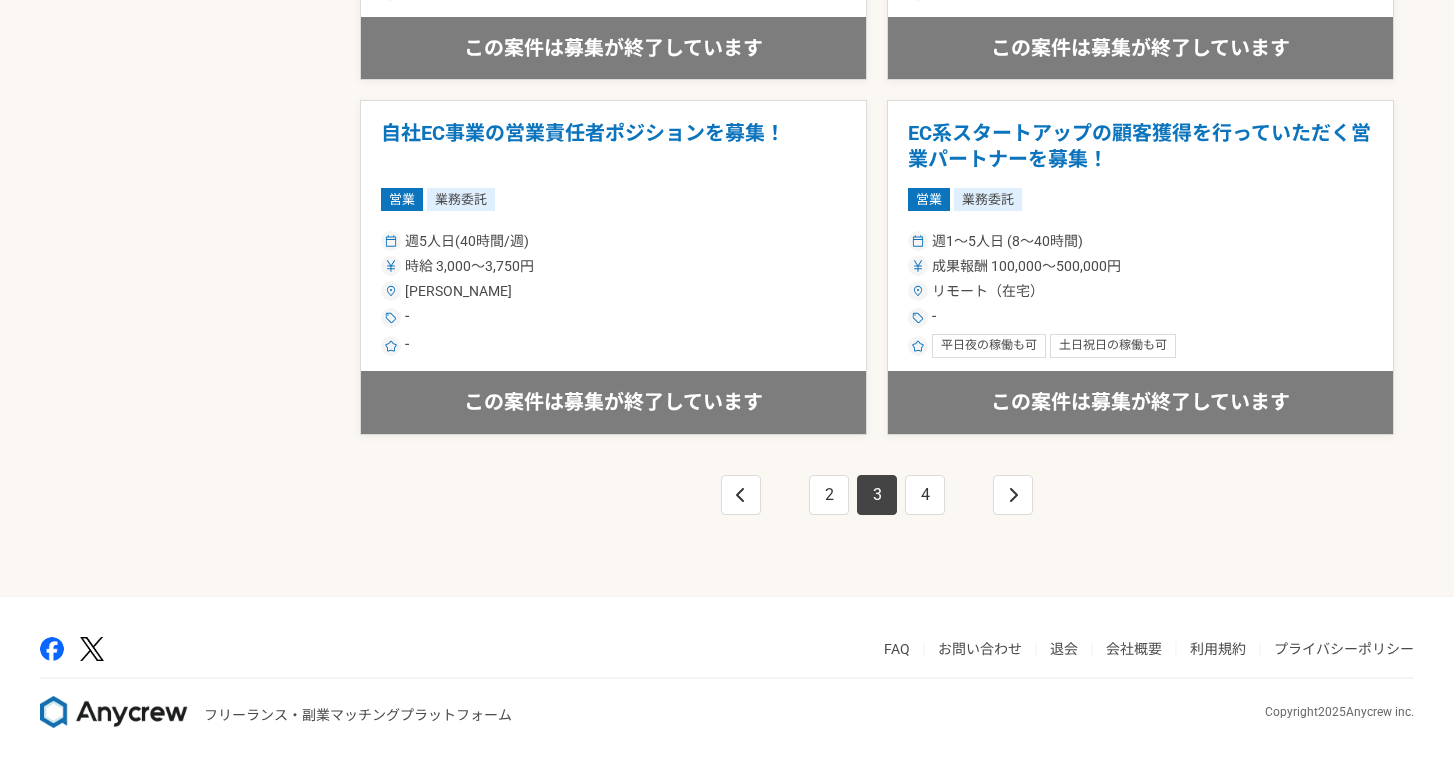 scroll, scrollTop: 3522, scrollLeft: 0, axis: vertical 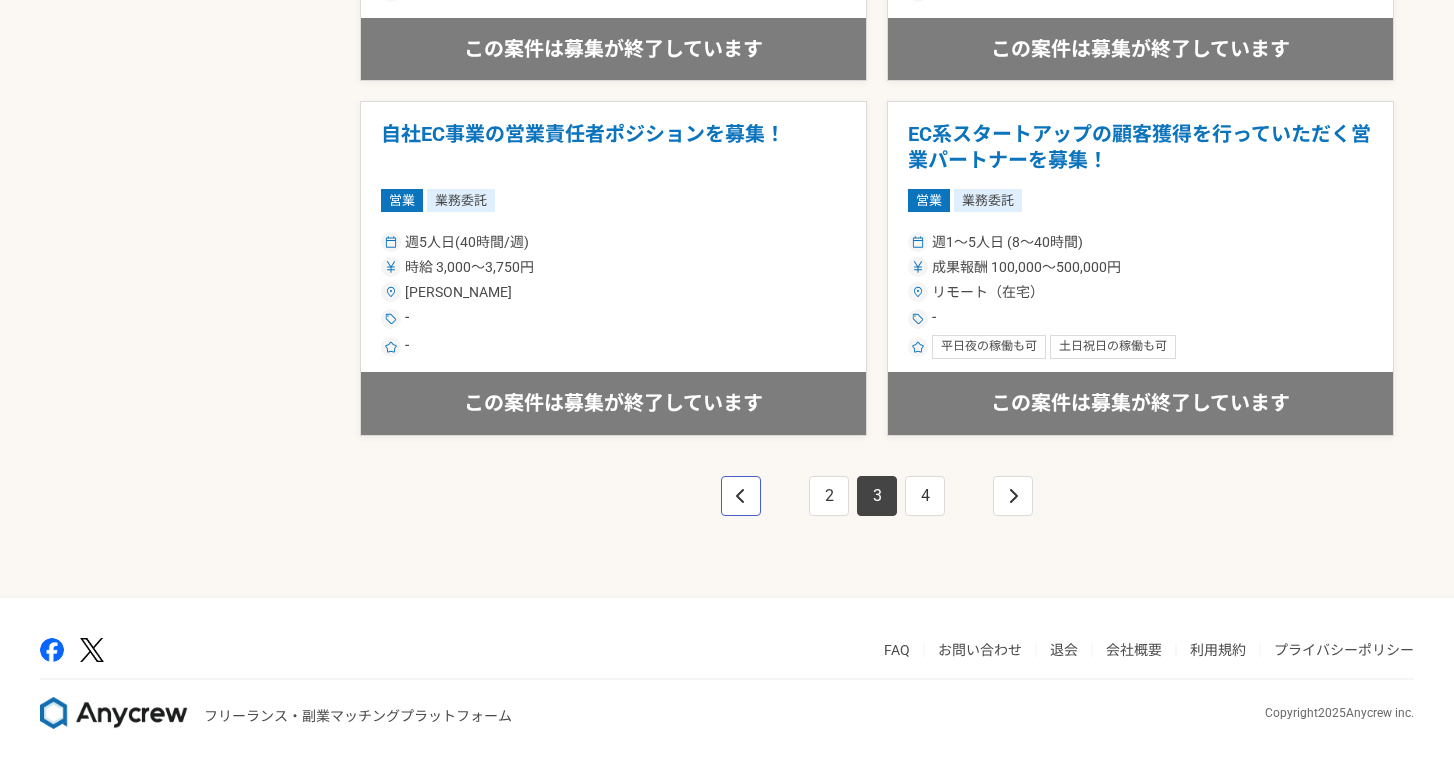 click at bounding box center [741, 496] 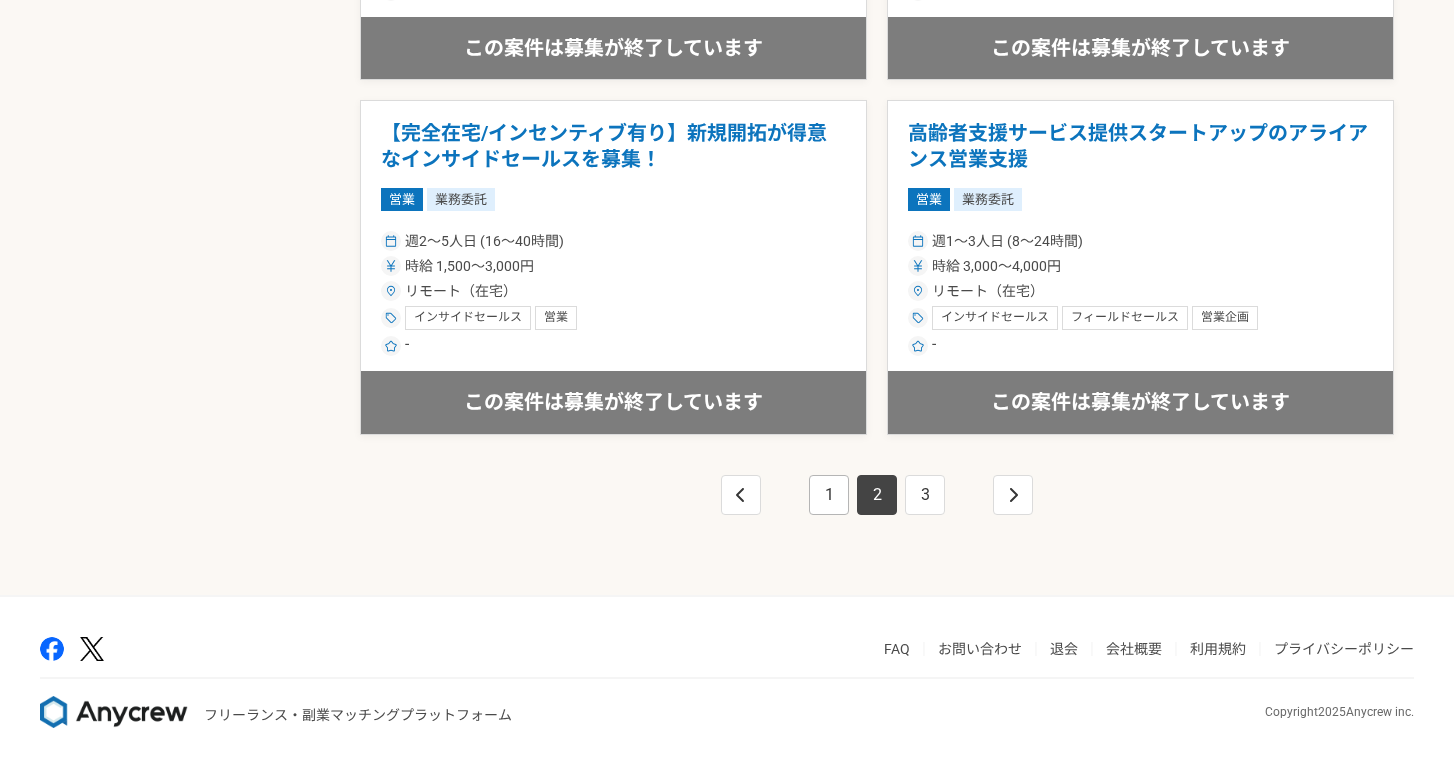 scroll, scrollTop: 3522, scrollLeft: 0, axis: vertical 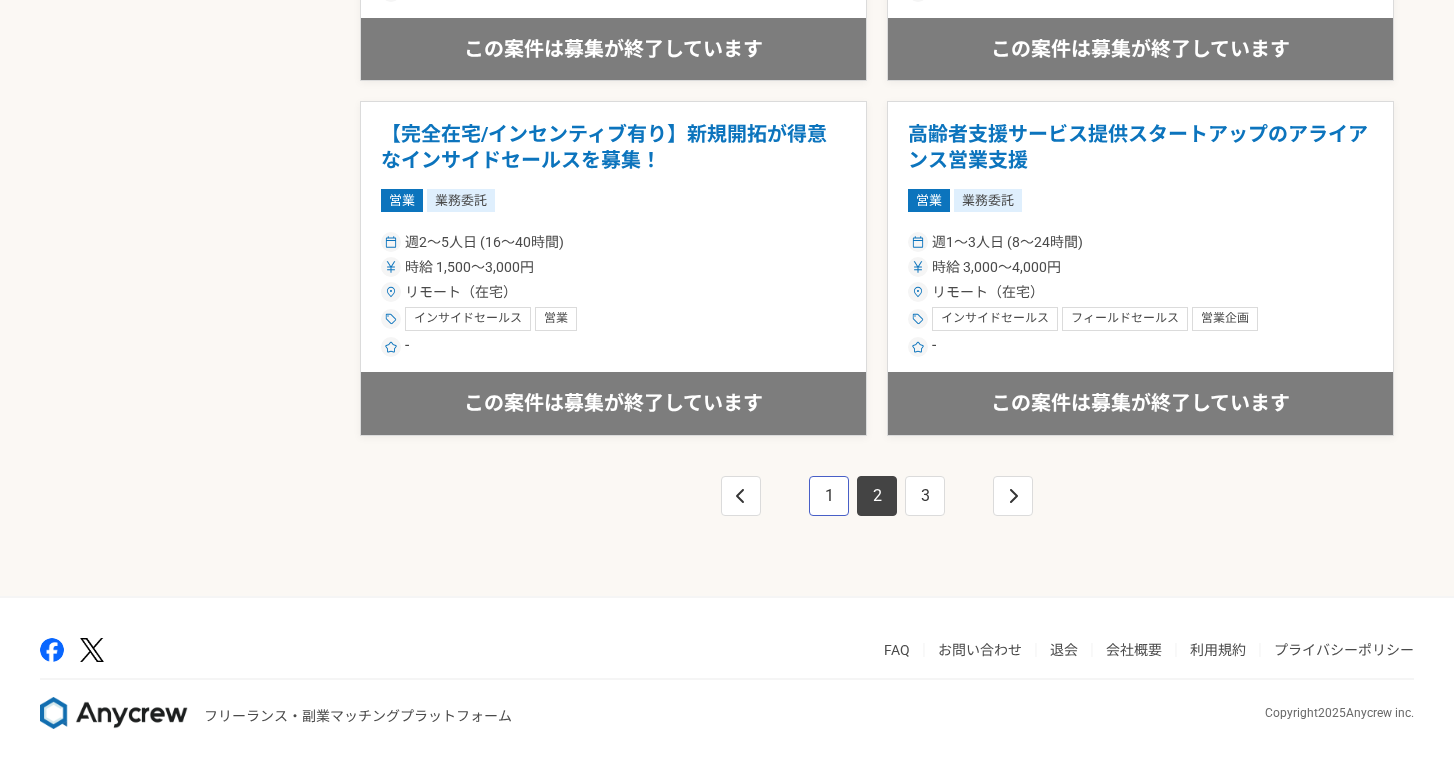 click on "1" at bounding box center [829, 496] 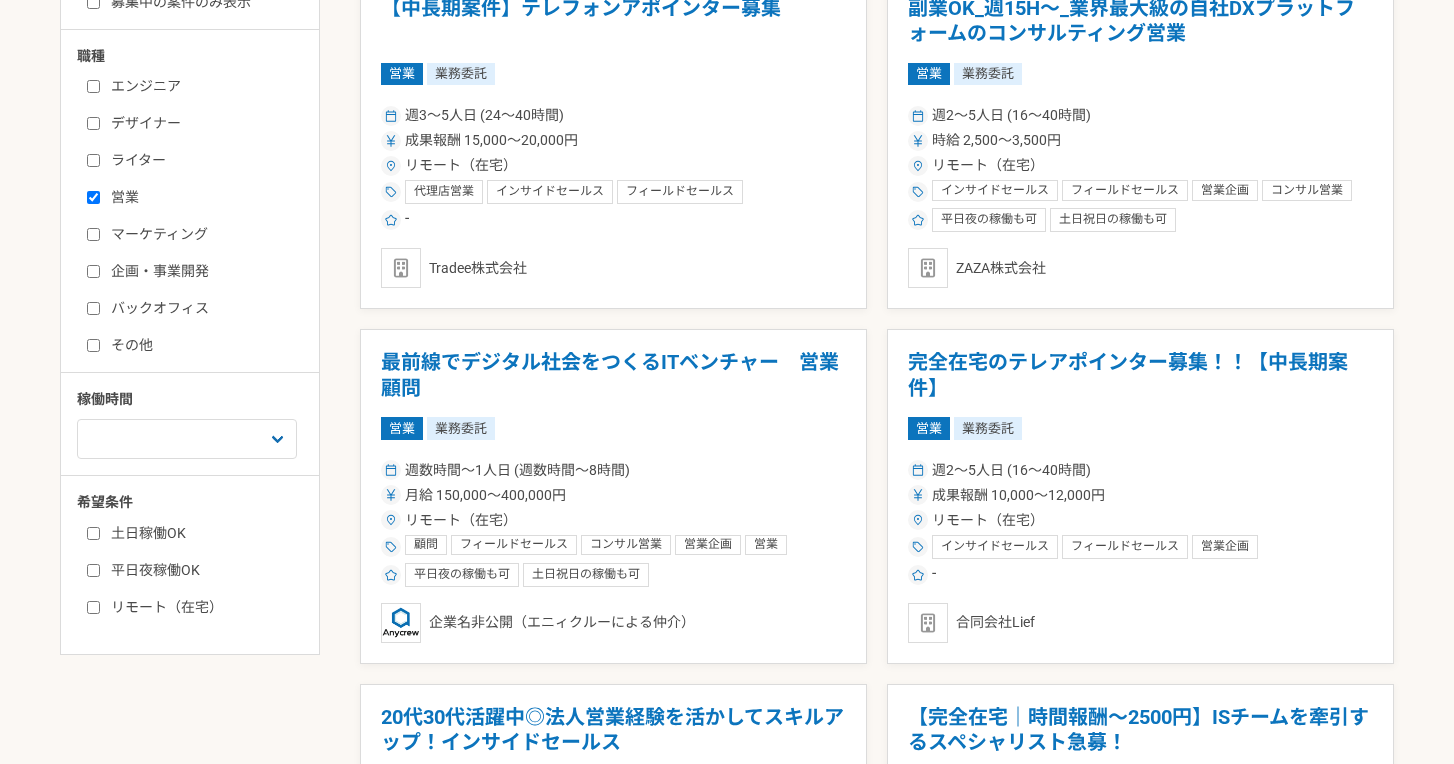 scroll, scrollTop: 458, scrollLeft: 0, axis: vertical 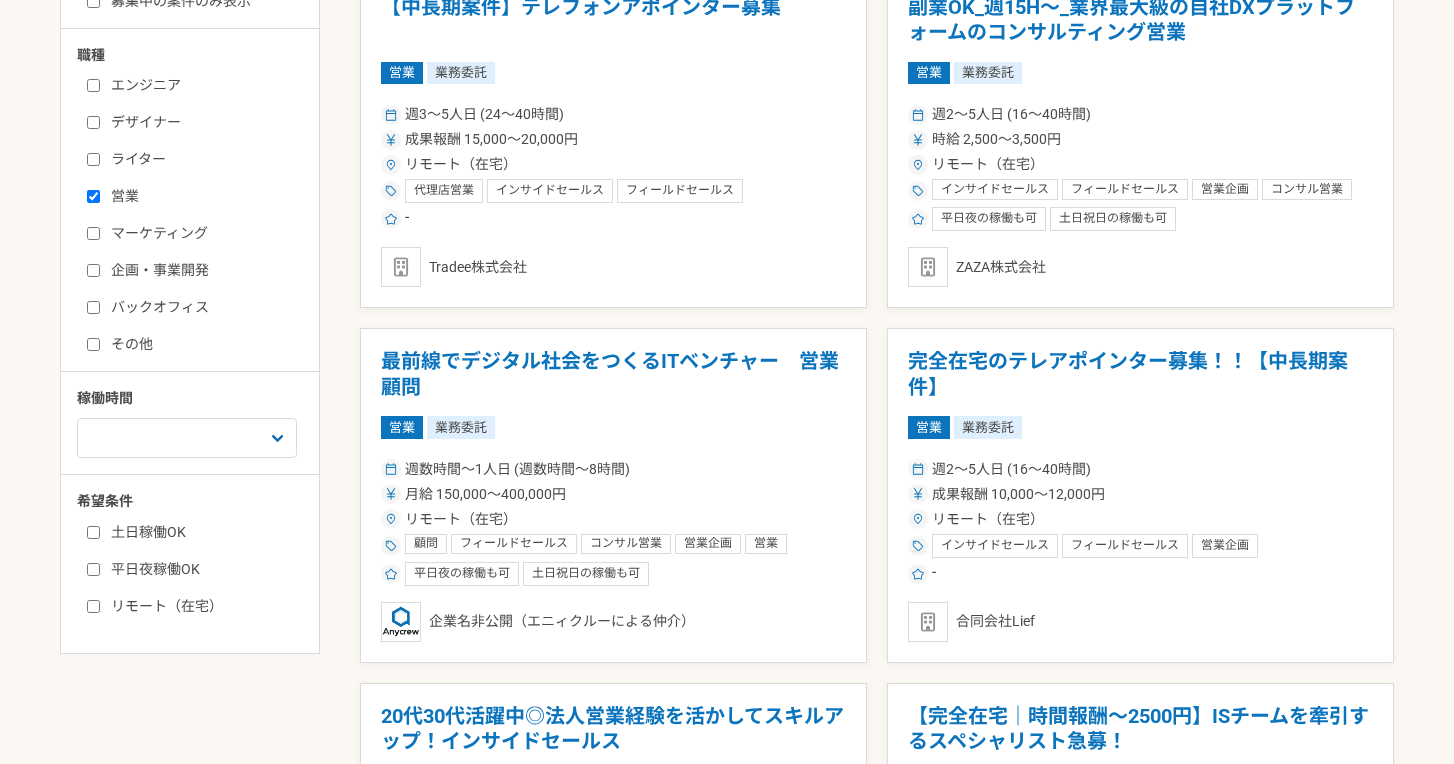 click on "営業" at bounding box center (202, 196) 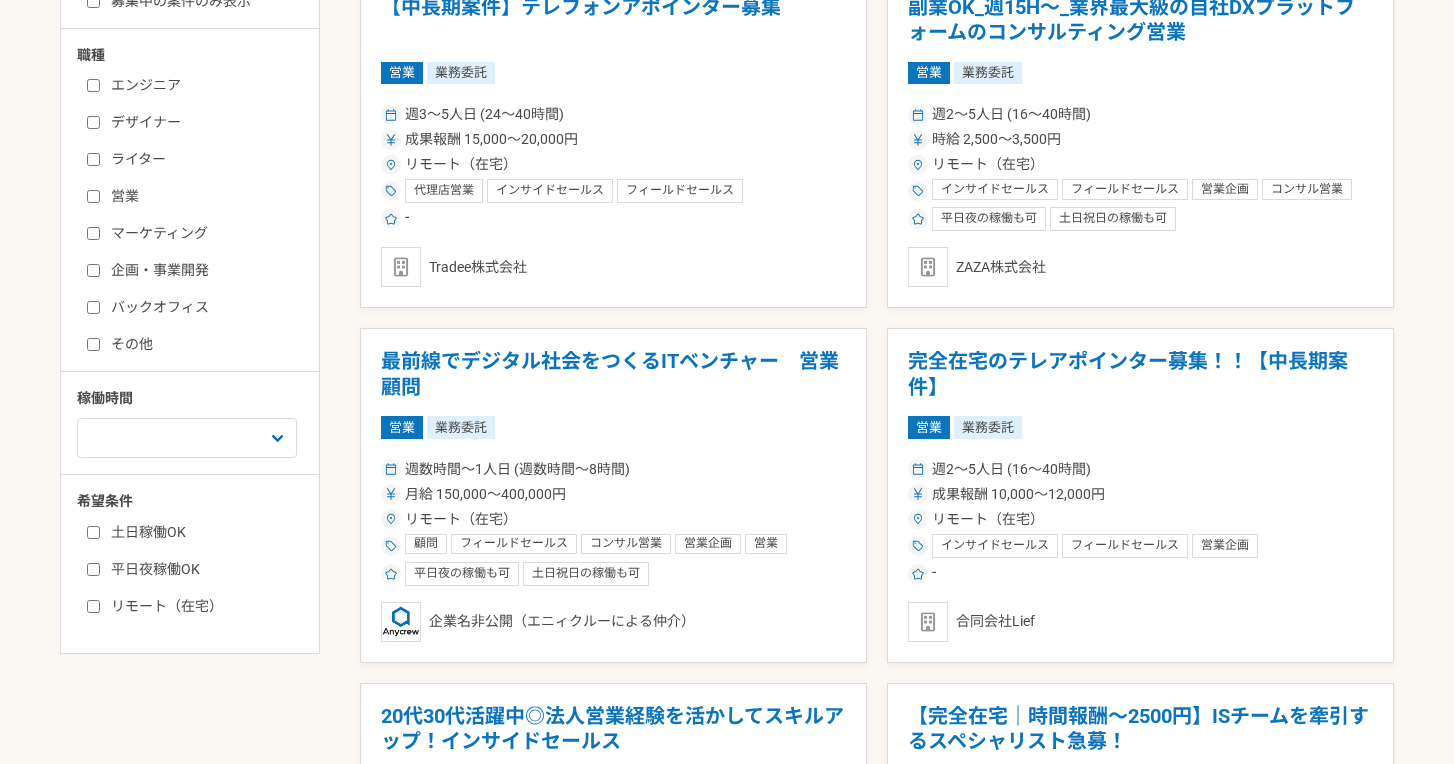checkbox on "false" 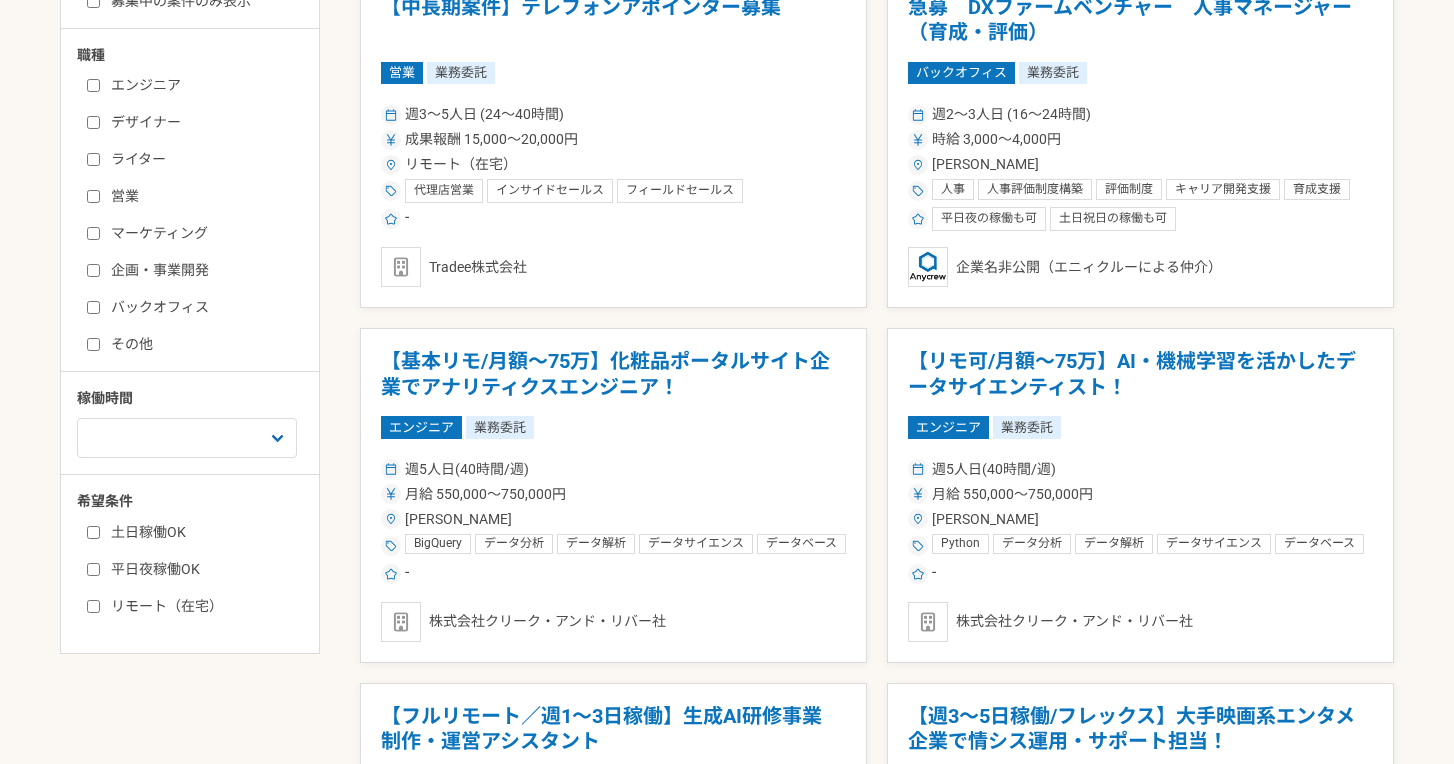 click on "エンジニア デザイナー ライター 営業 マーケティング 企画・事業開発 バックオフィス その他" at bounding box center (197, 212) 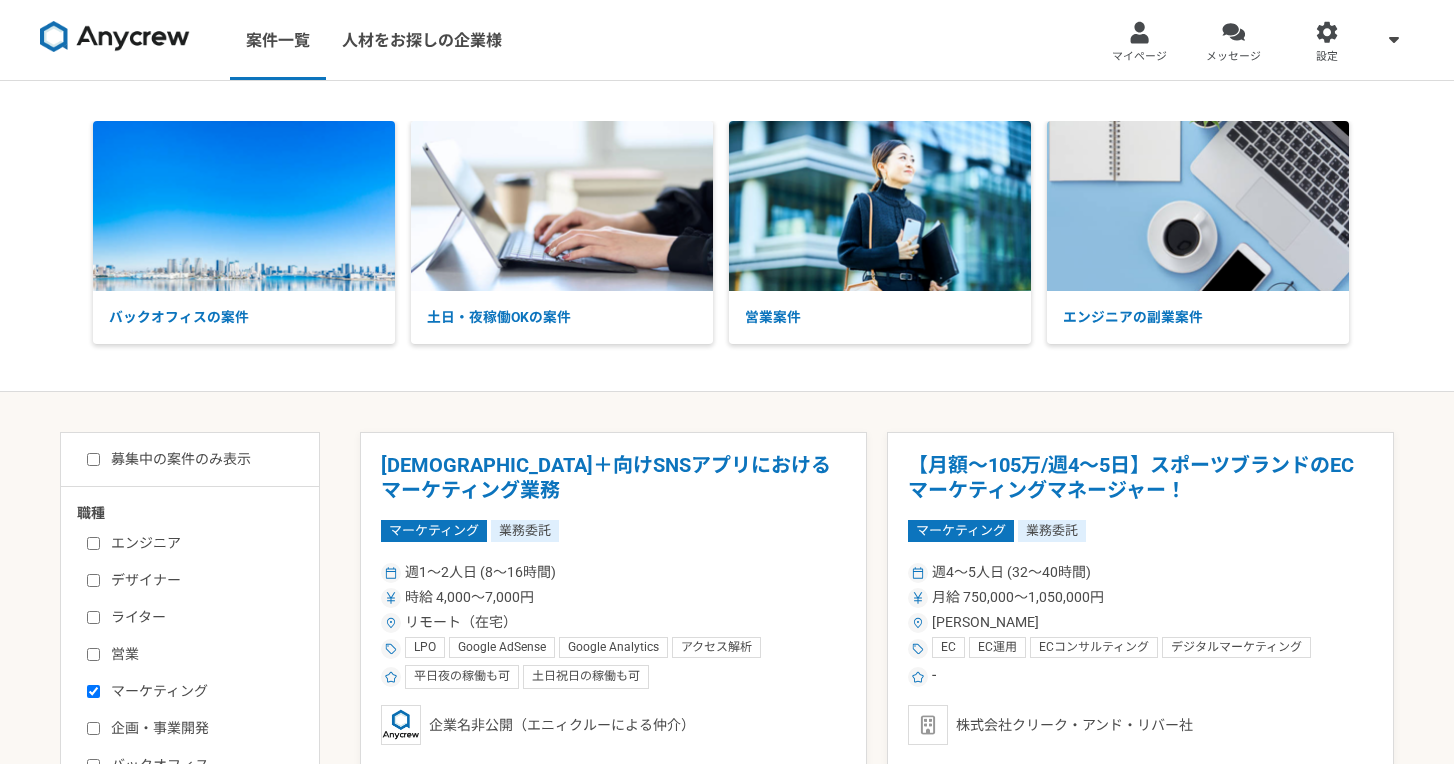 scroll, scrollTop: 0, scrollLeft: 0, axis: both 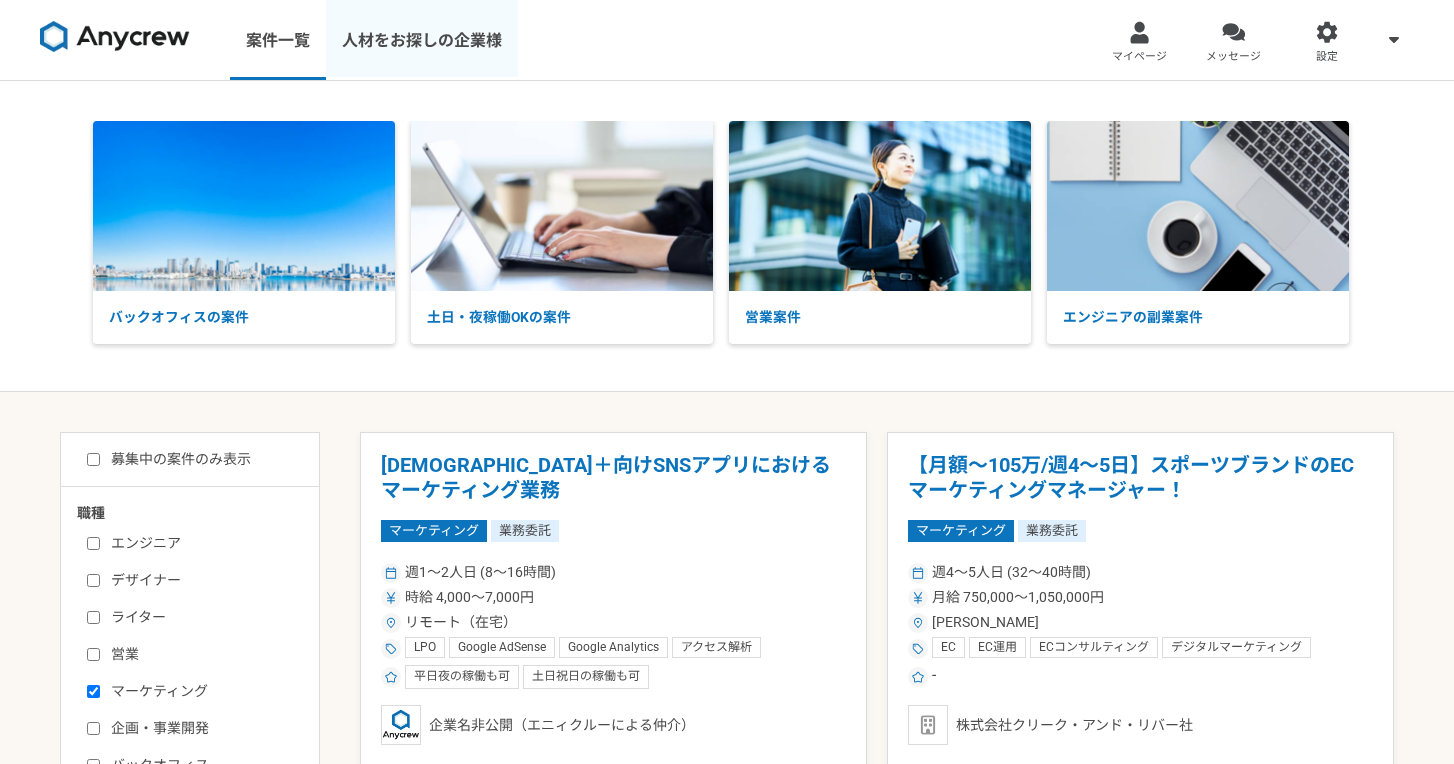 click on "人材をお探しの企業様" at bounding box center (422, 40) 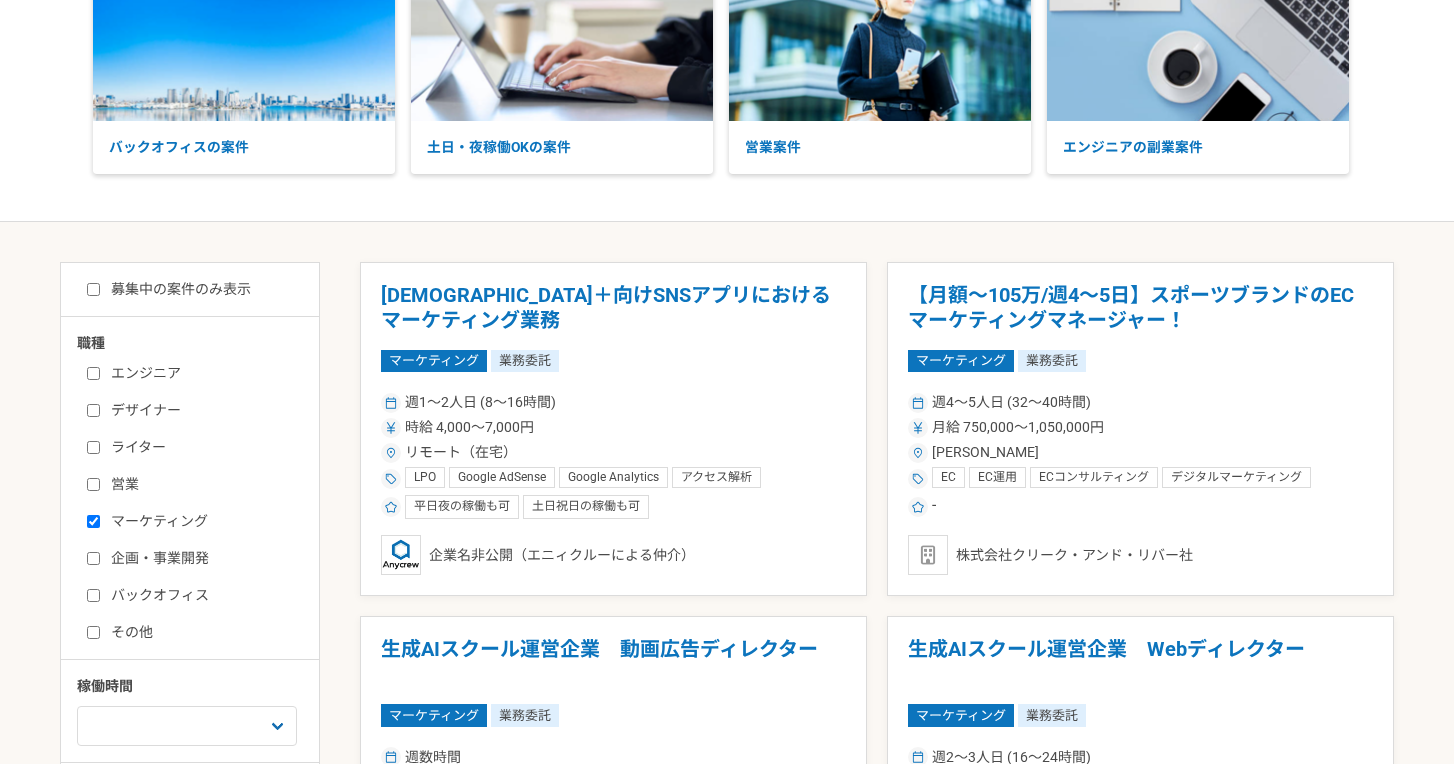 scroll, scrollTop: 175, scrollLeft: 0, axis: vertical 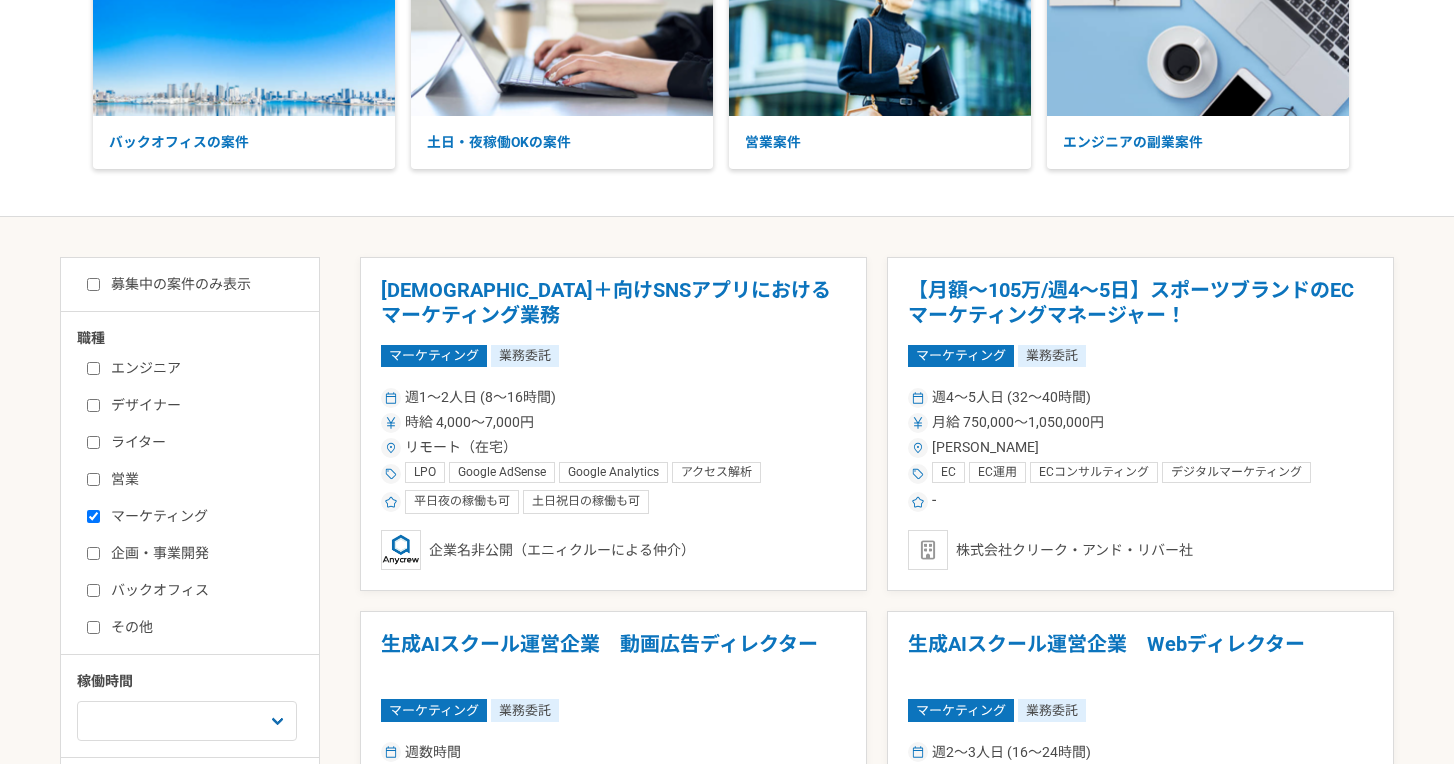 click on "マーケティング" at bounding box center [202, 516] 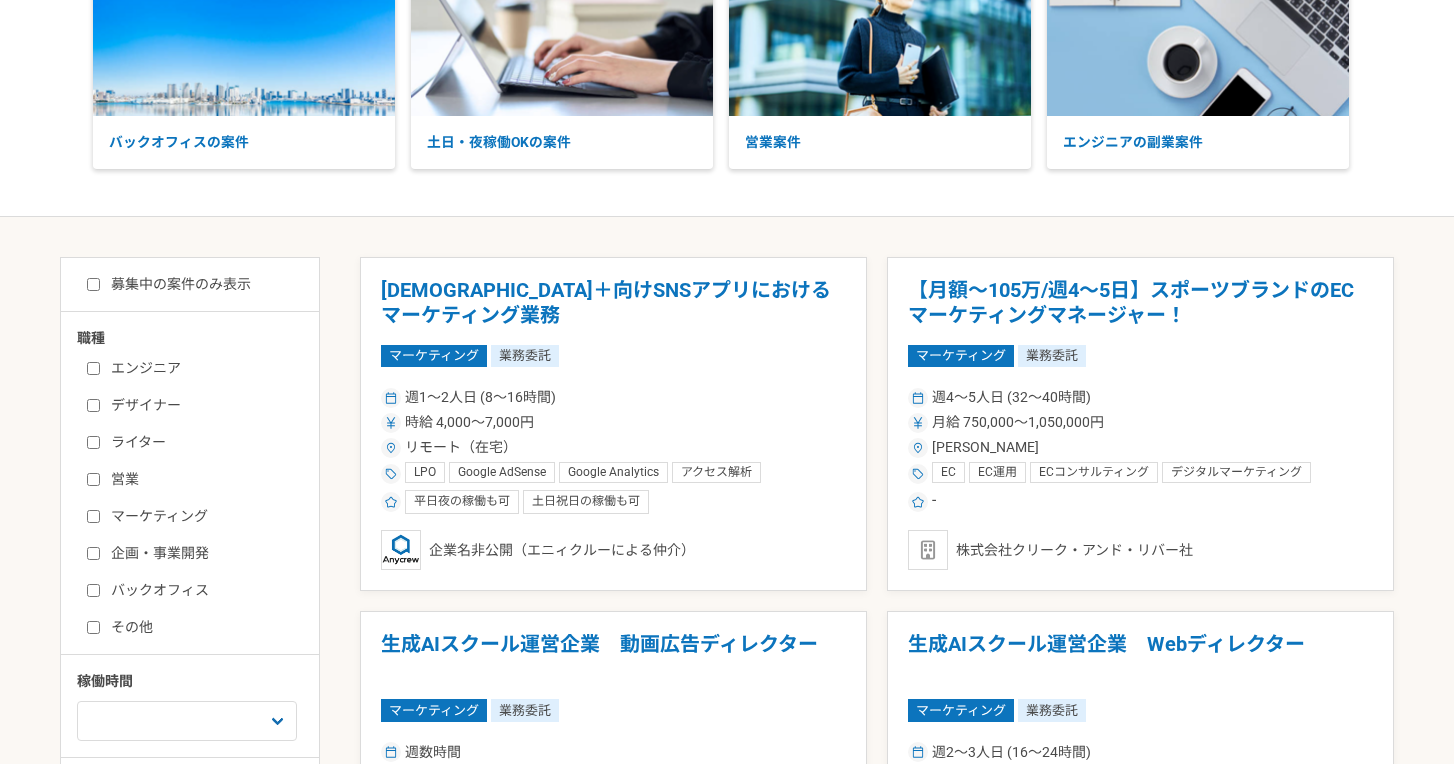 checkbox on "false" 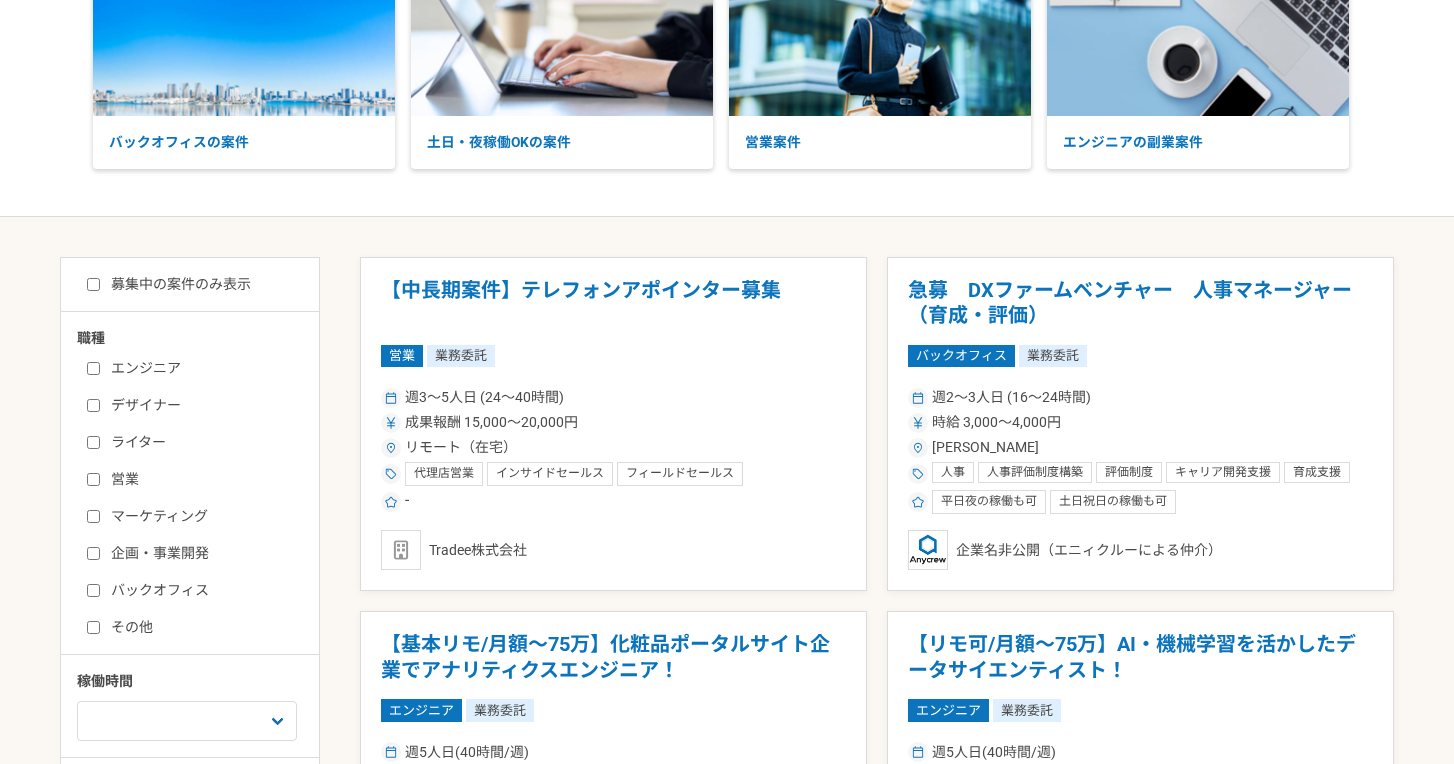 click on "企画・事業開発" at bounding box center [202, 553] 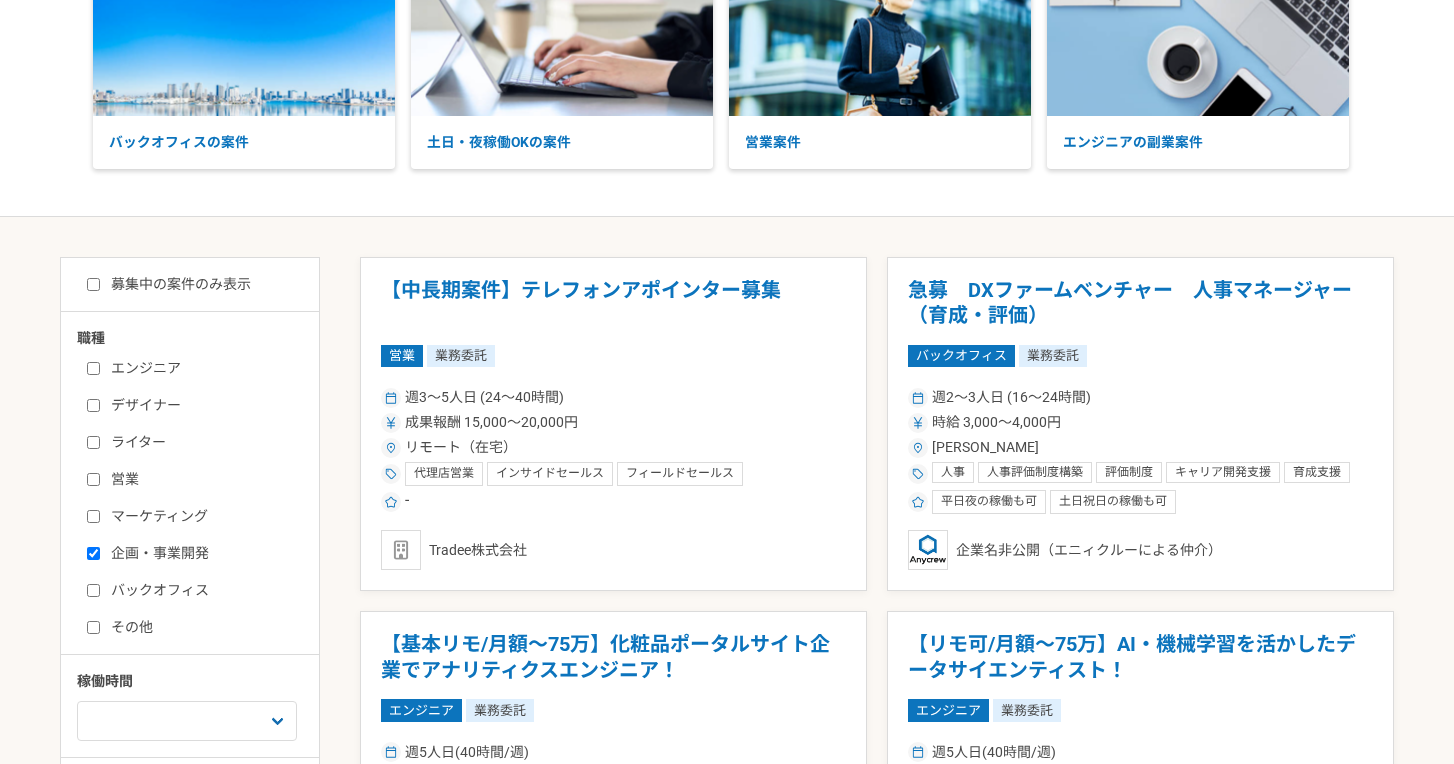 checkbox on "true" 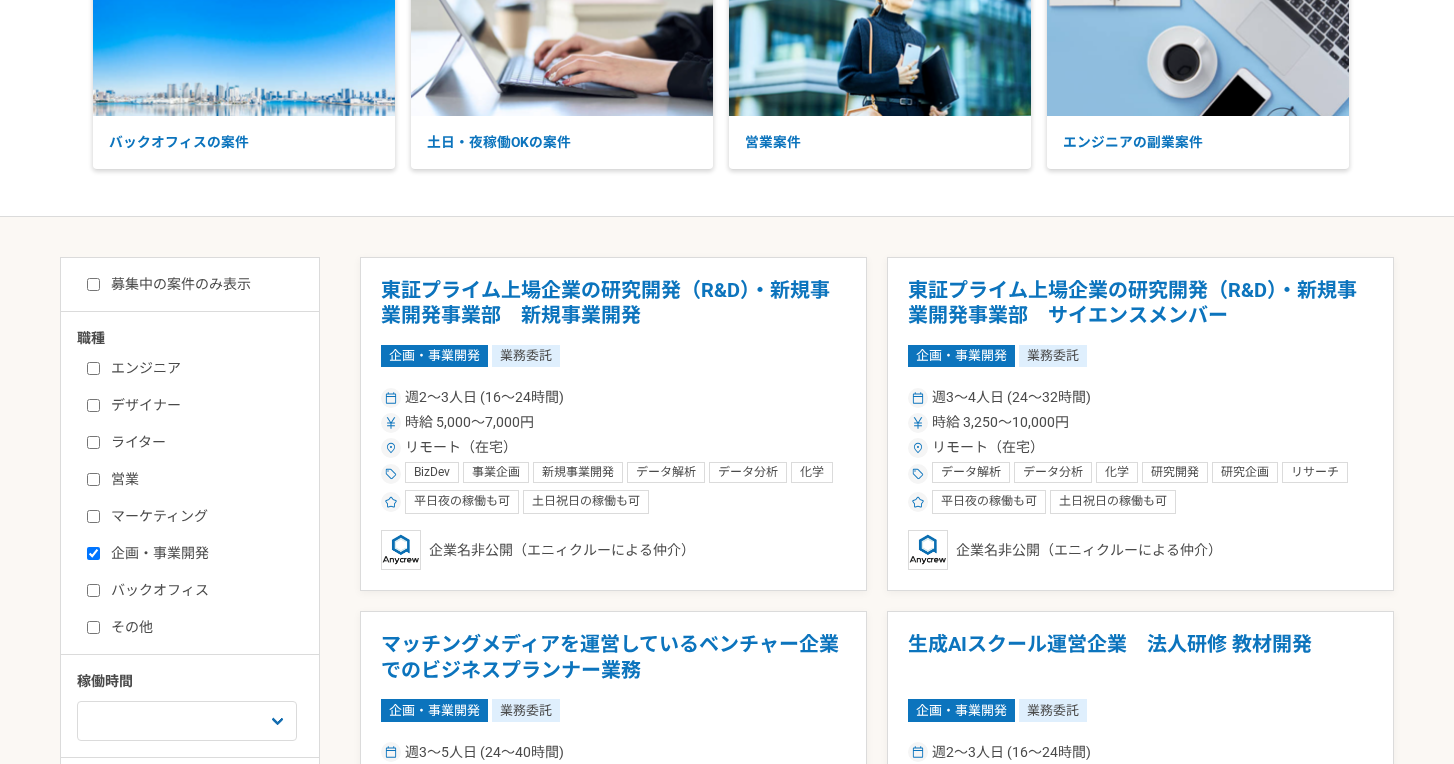 click on "バックオフィス" at bounding box center [202, 590] 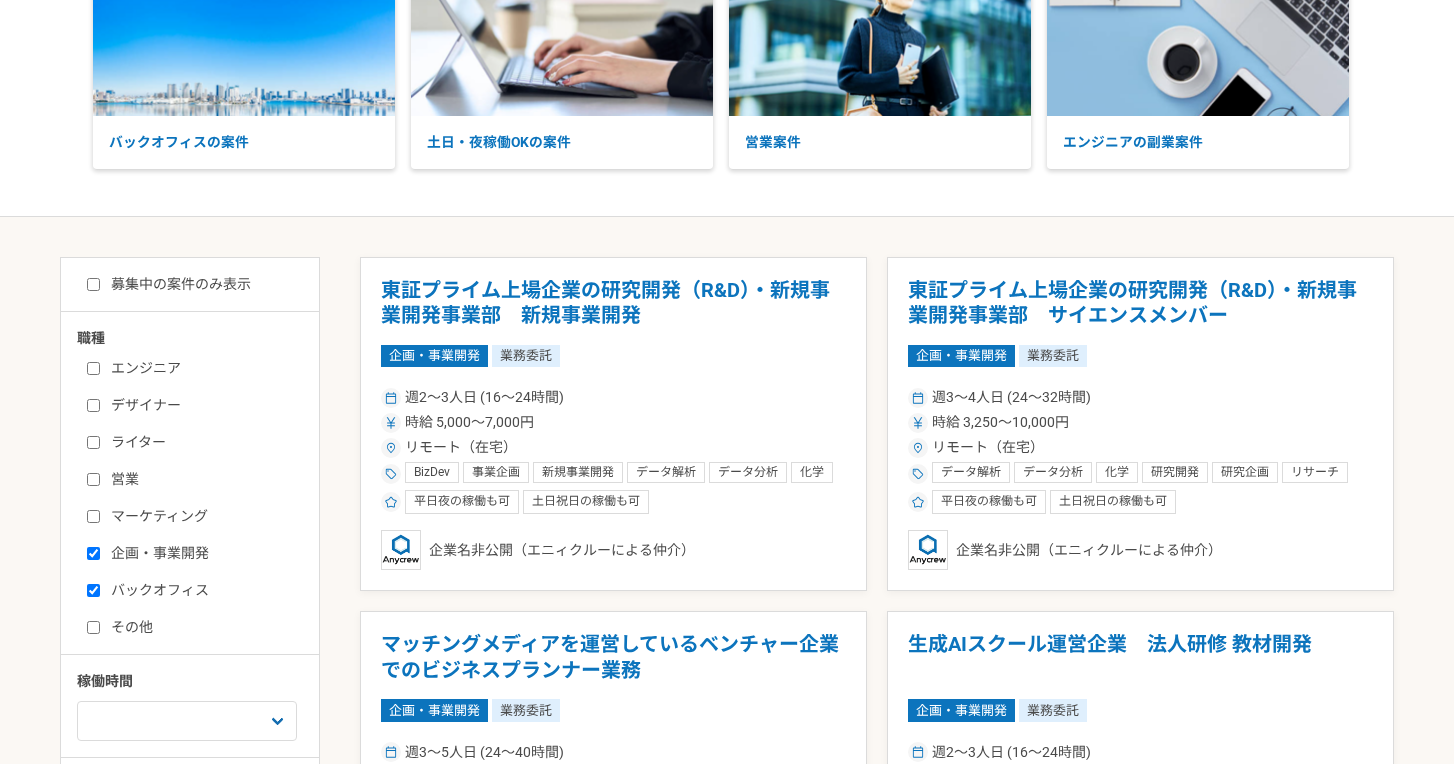 checkbox on "true" 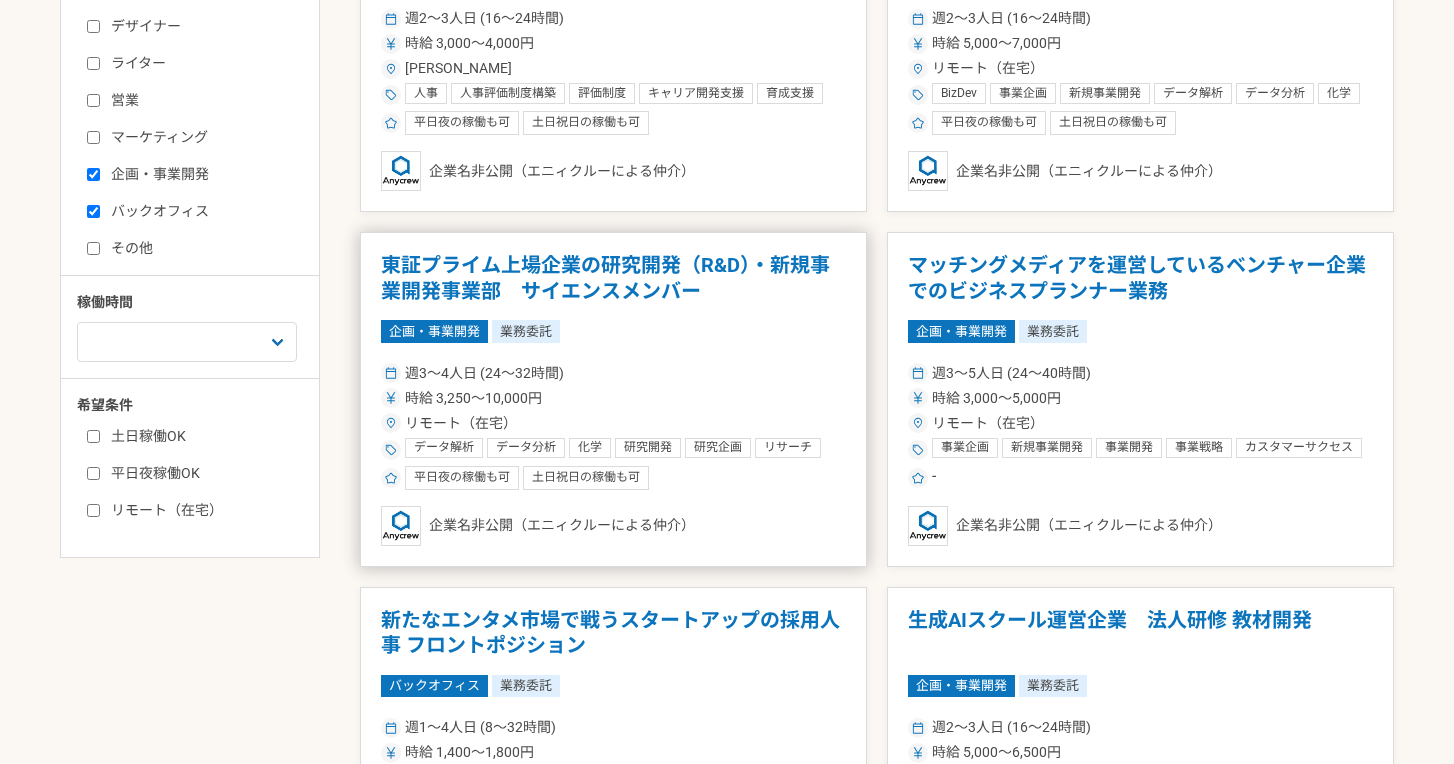 scroll, scrollTop: 556, scrollLeft: 0, axis: vertical 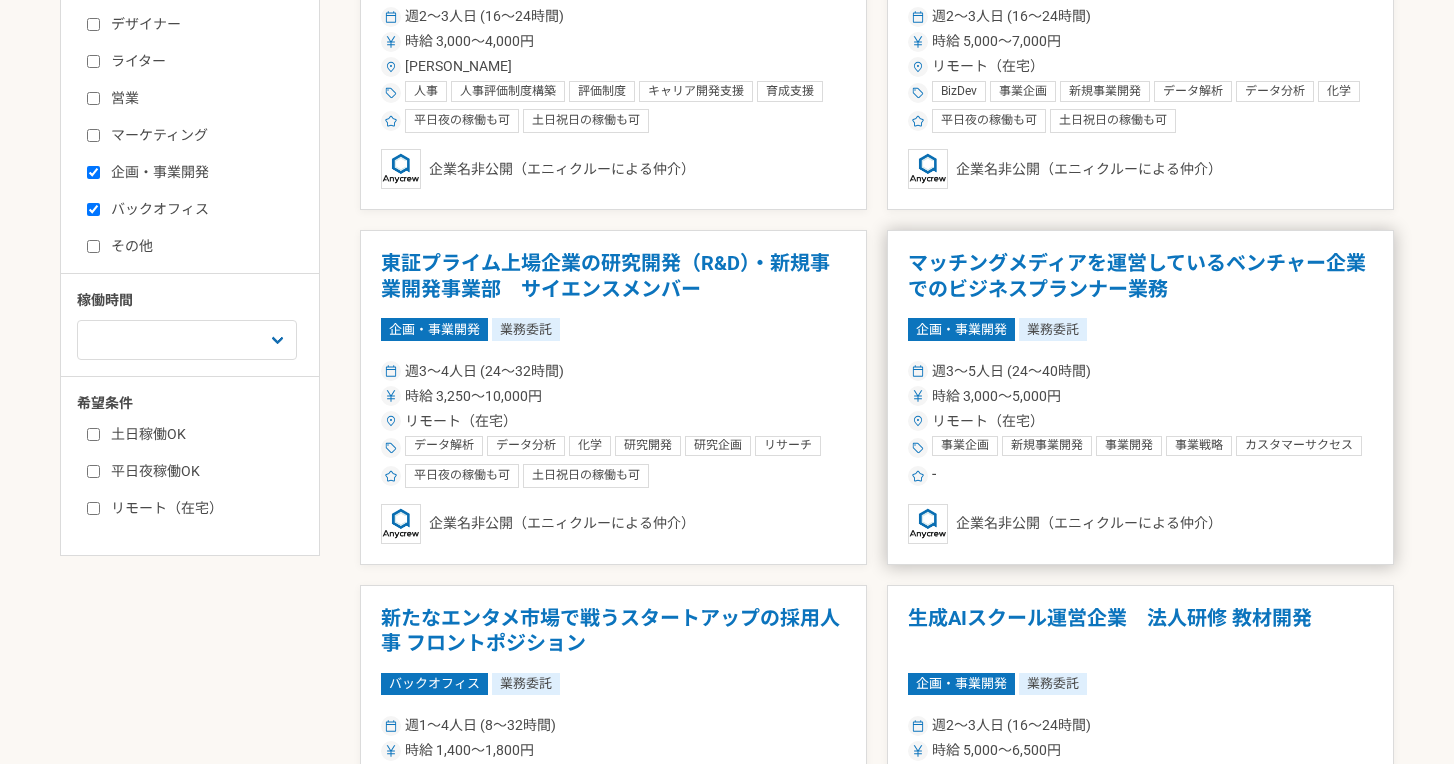 click on "マッチングメディアを運営しているベンチャー企業でのビジネスプランナー業務" at bounding box center (1140, 276) 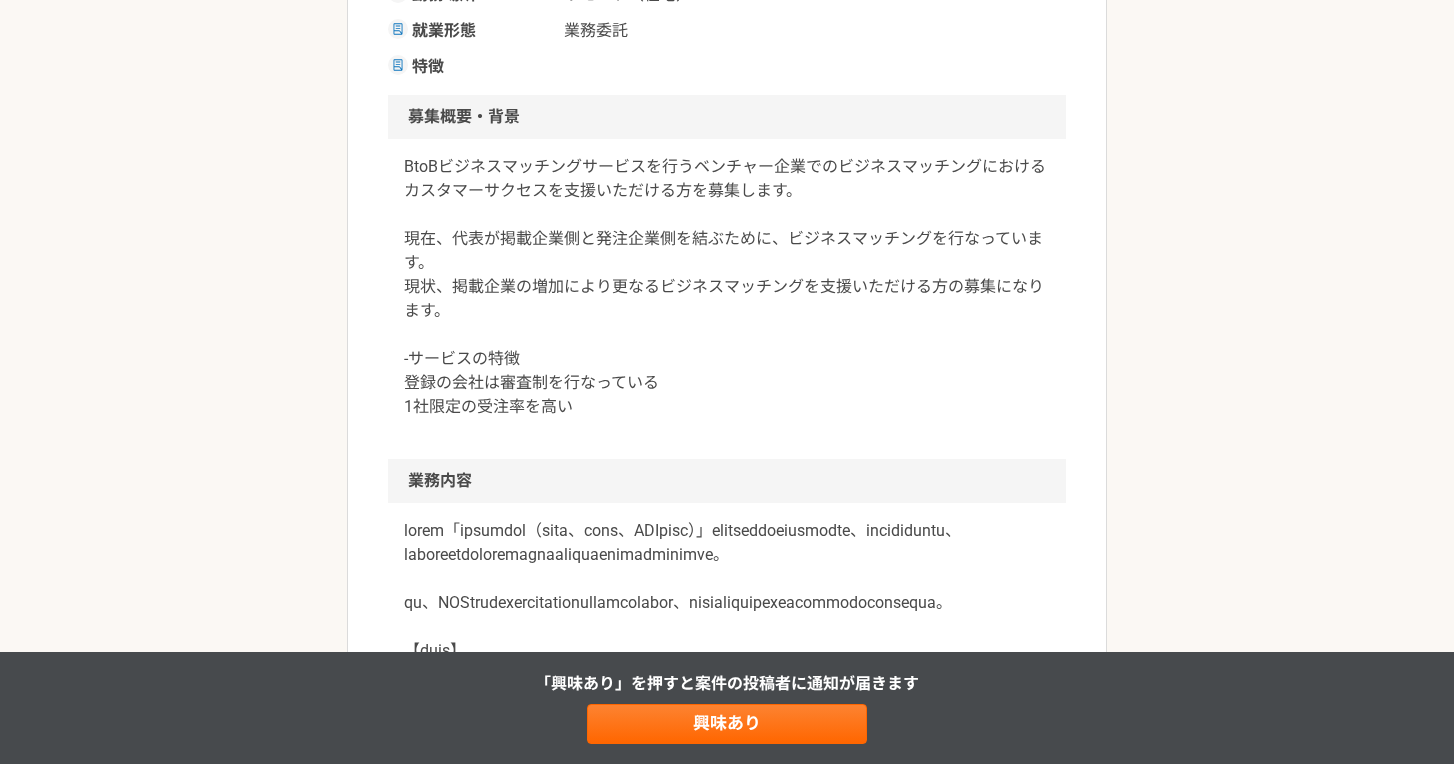 scroll, scrollTop: 632, scrollLeft: 0, axis: vertical 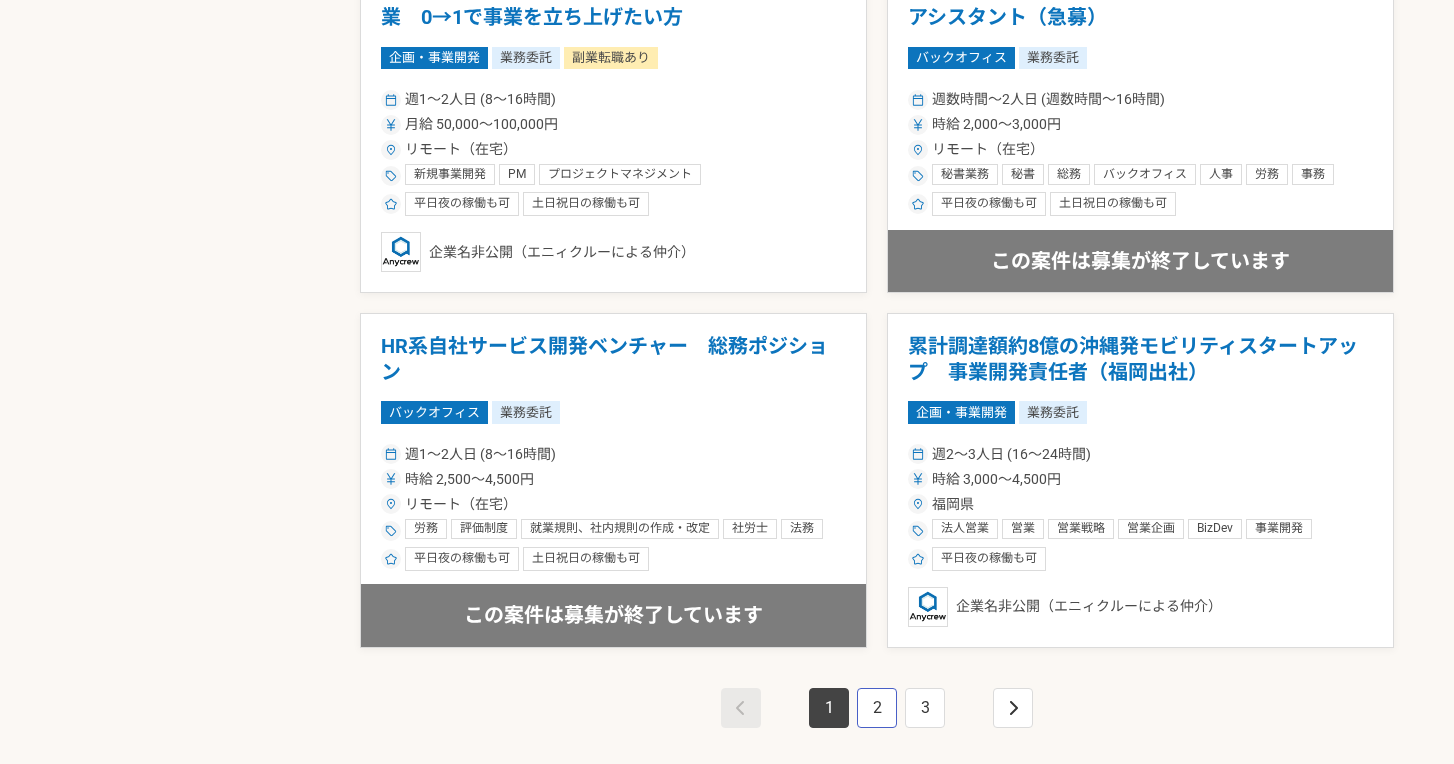 click on "2" at bounding box center (877, 708) 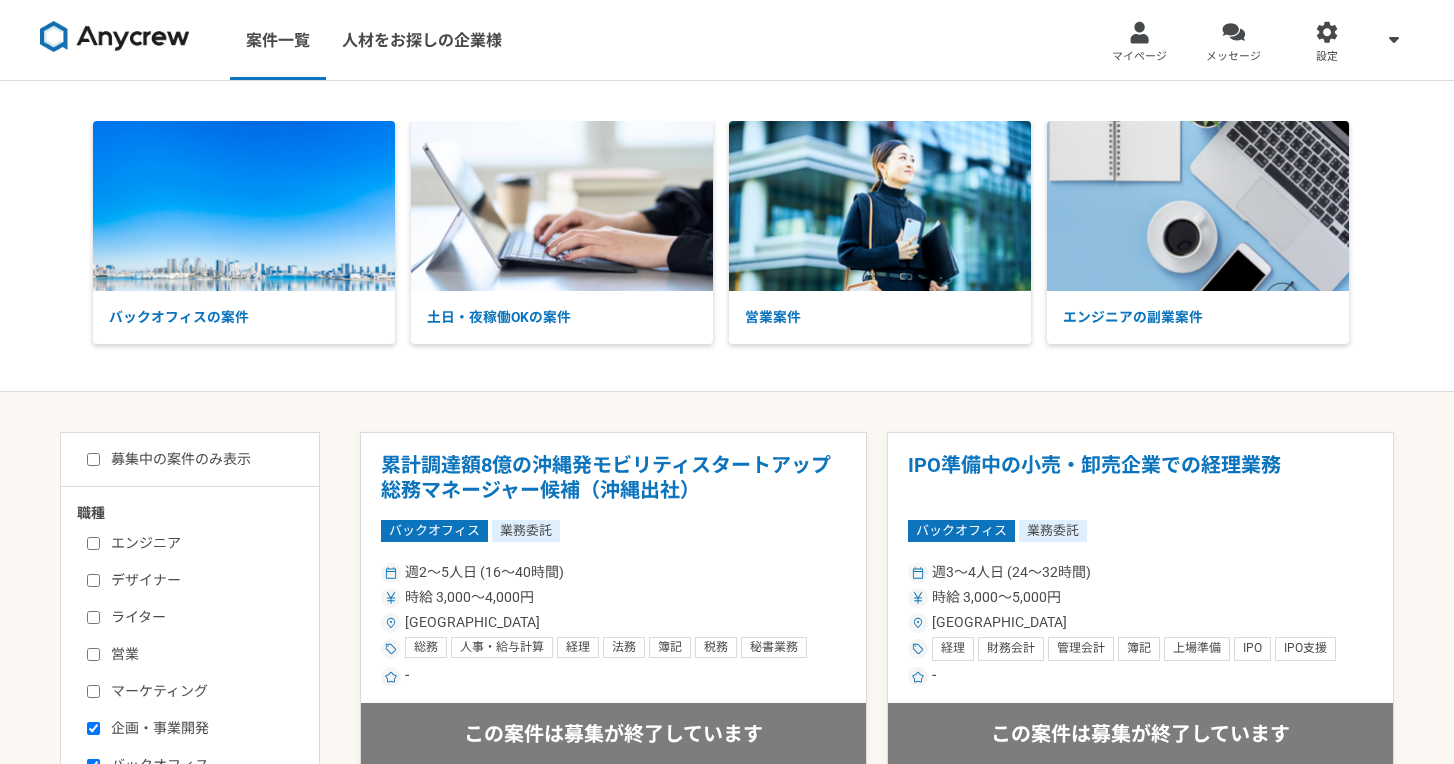 scroll, scrollTop: 0, scrollLeft: 0, axis: both 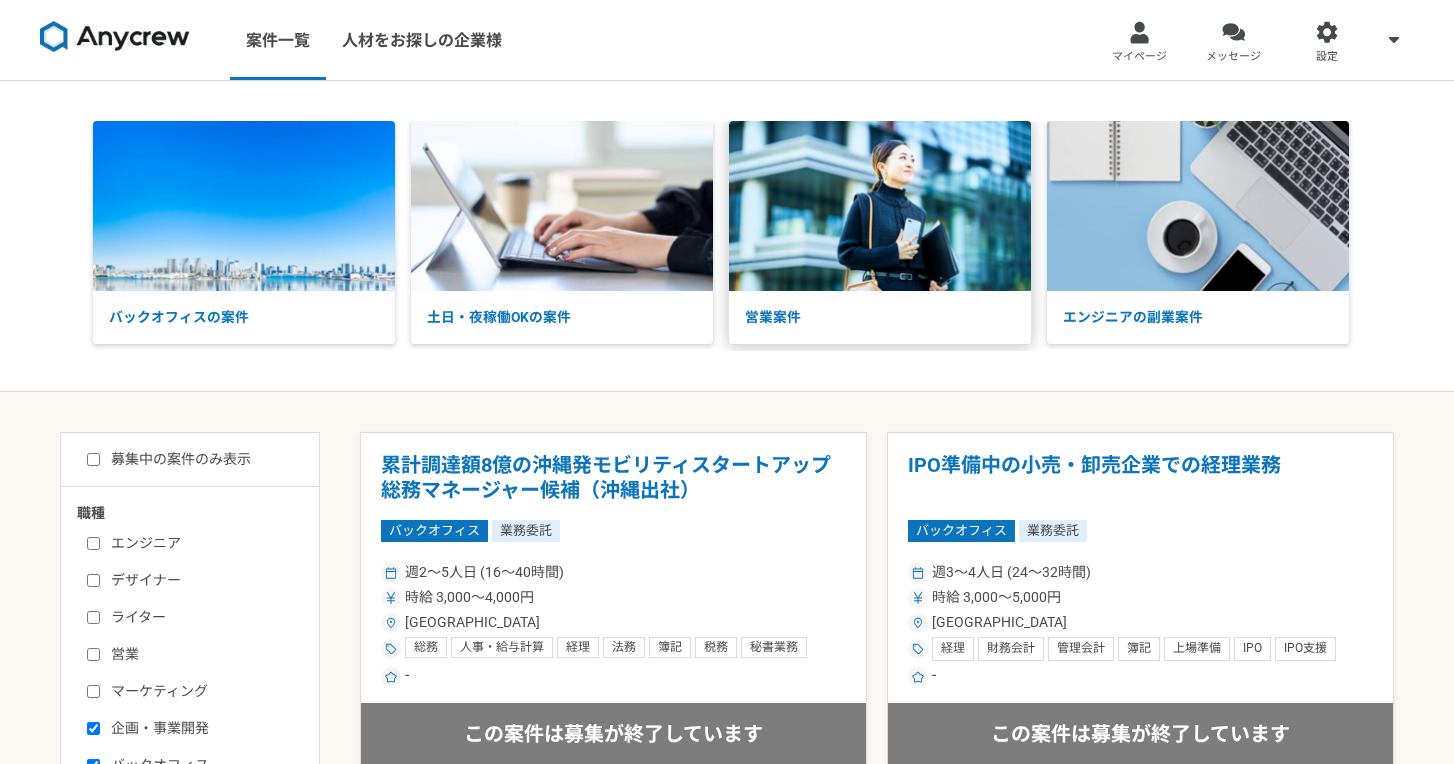 click at bounding box center [880, 206] 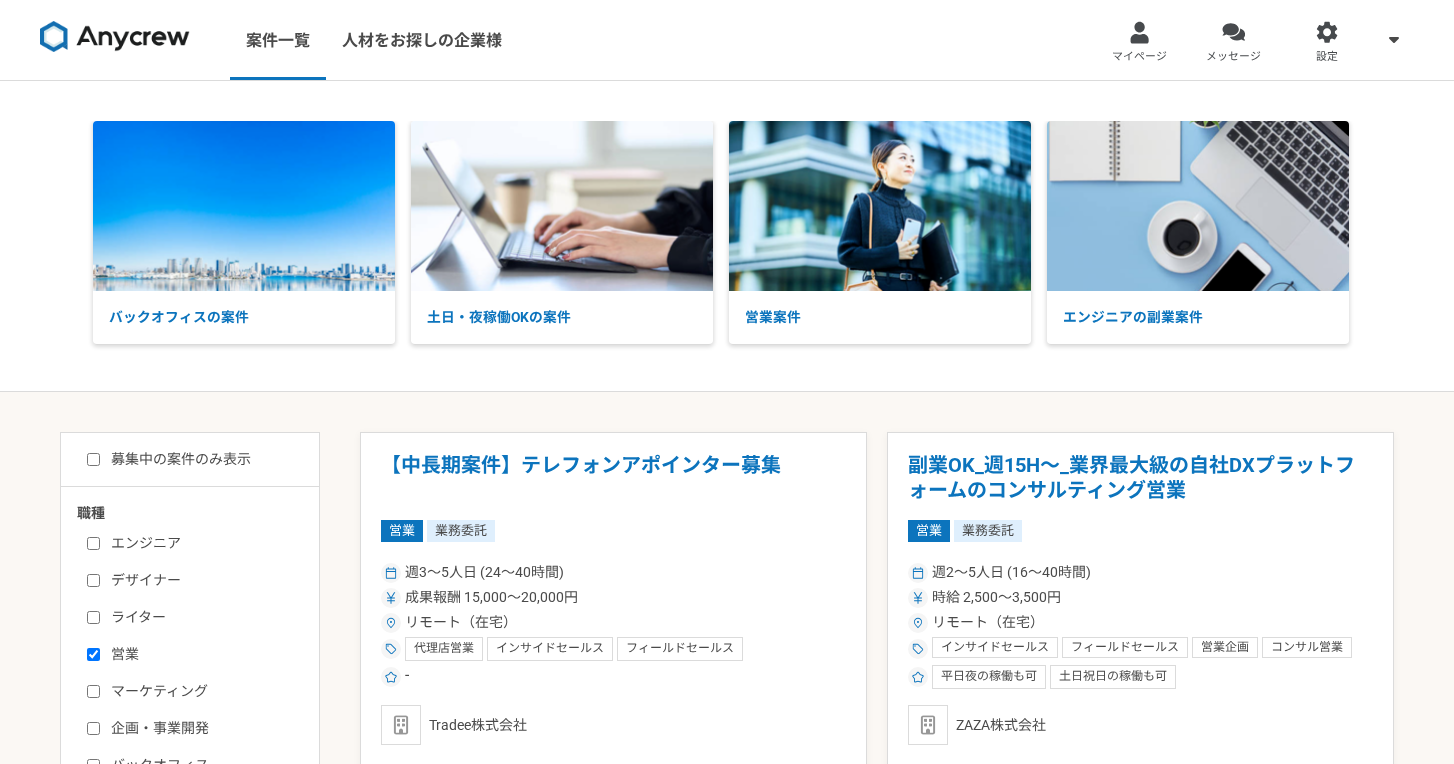 scroll, scrollTop: 209, scrollLeft: 0, axis: vertical 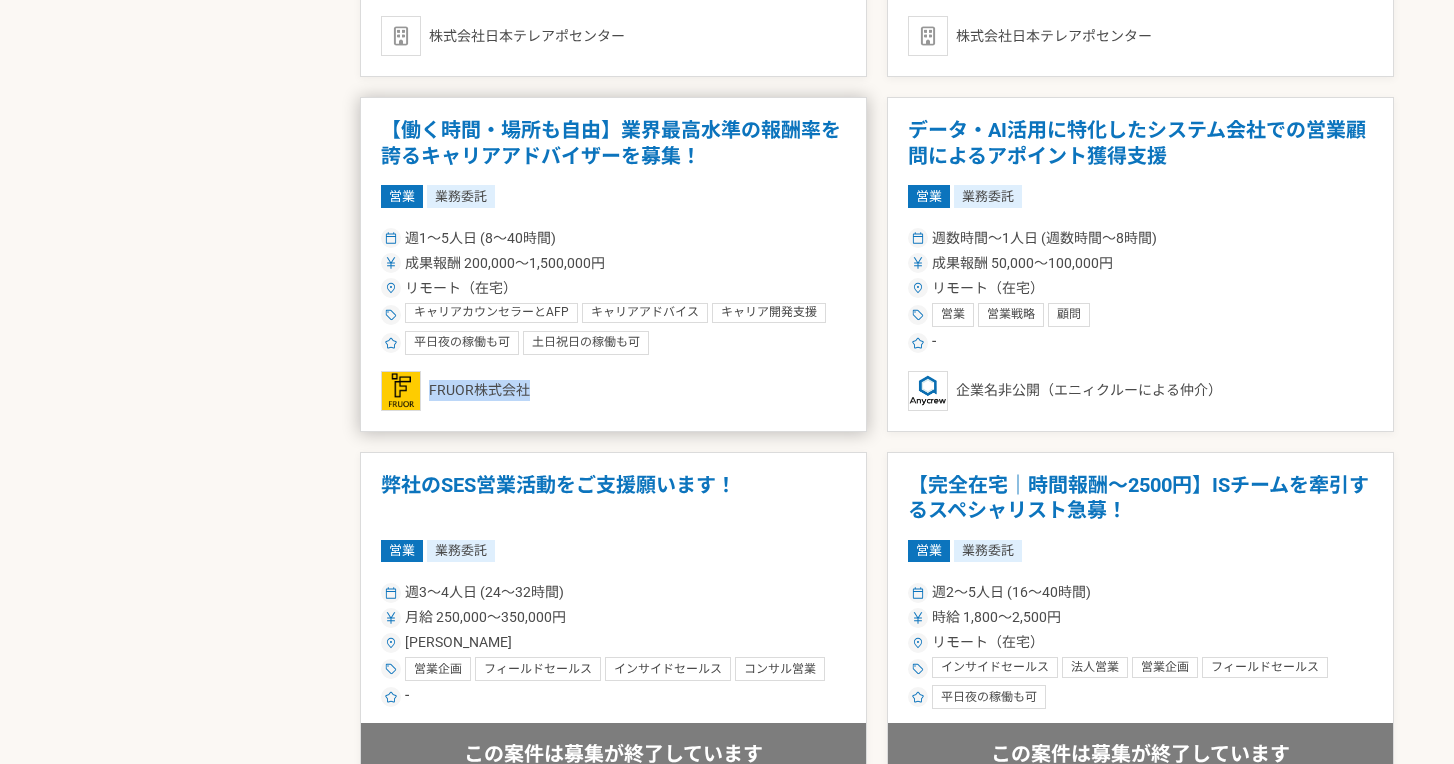 drag, startPoint x: 429, startPoint y: 379, endPoint x: 523, endPoint y: 385, distance: 94.19129 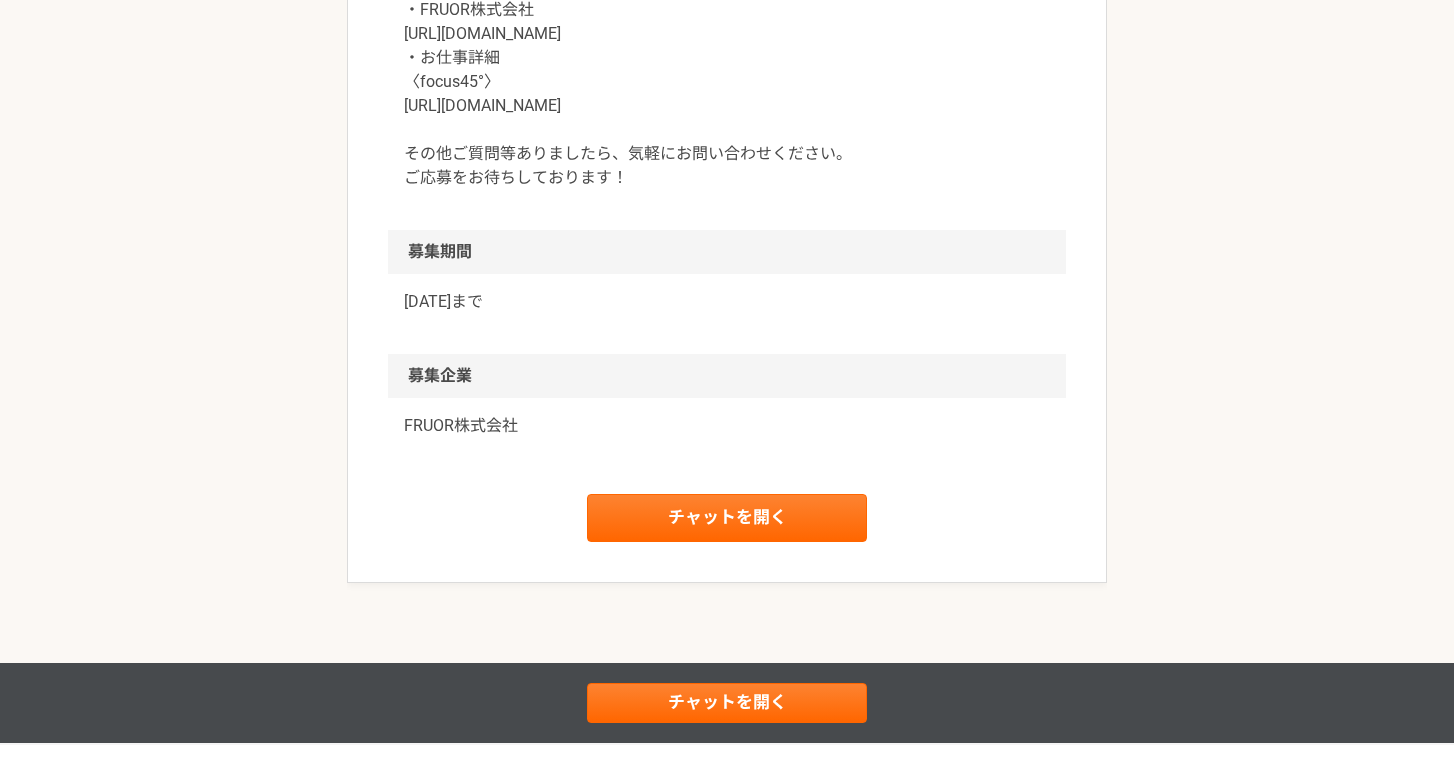 scroll, scrollTop: 2357, scrollLeft: 0, axis: vertical 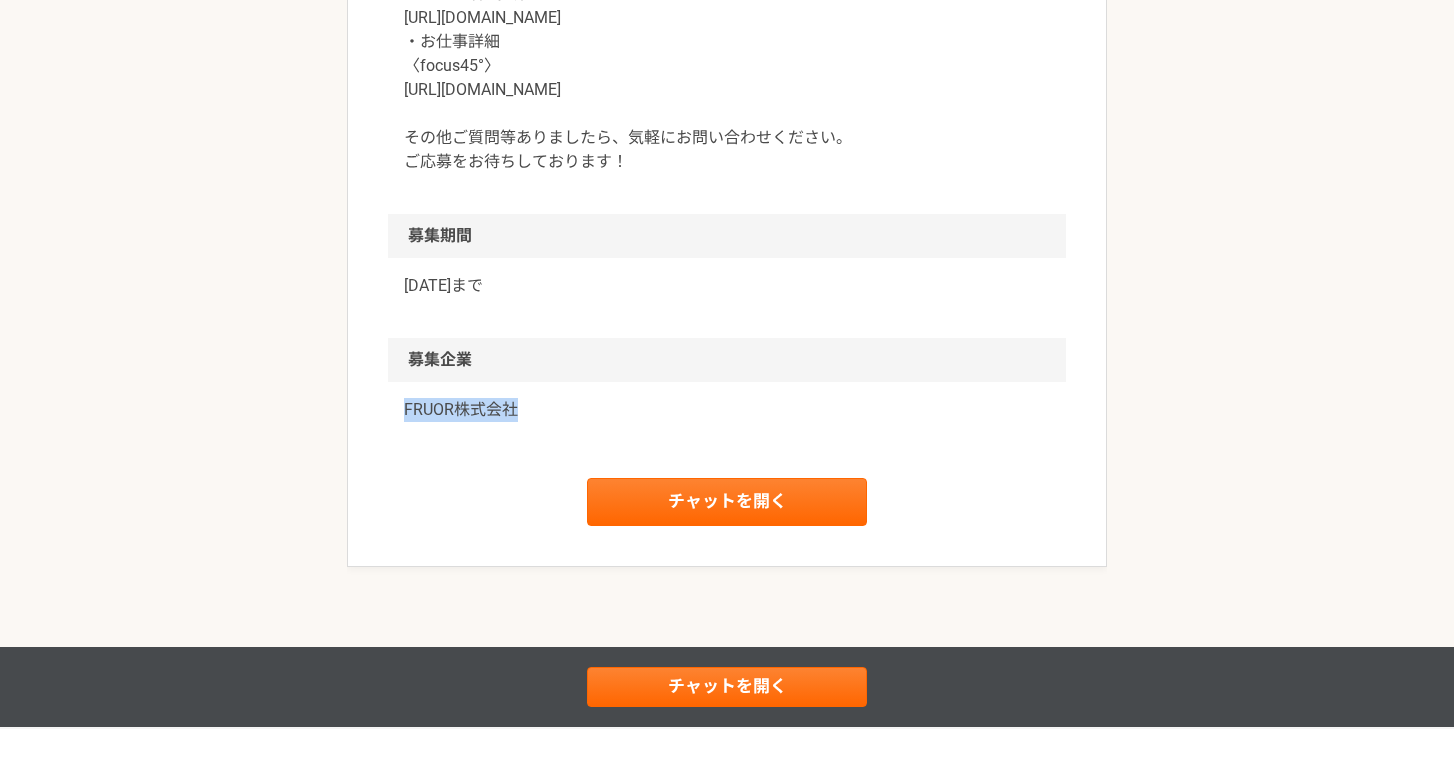 drag, startPoint x: 415, startPoint y: 402, endPoint x: 518, endPoint y: 403, distance: 103.00485 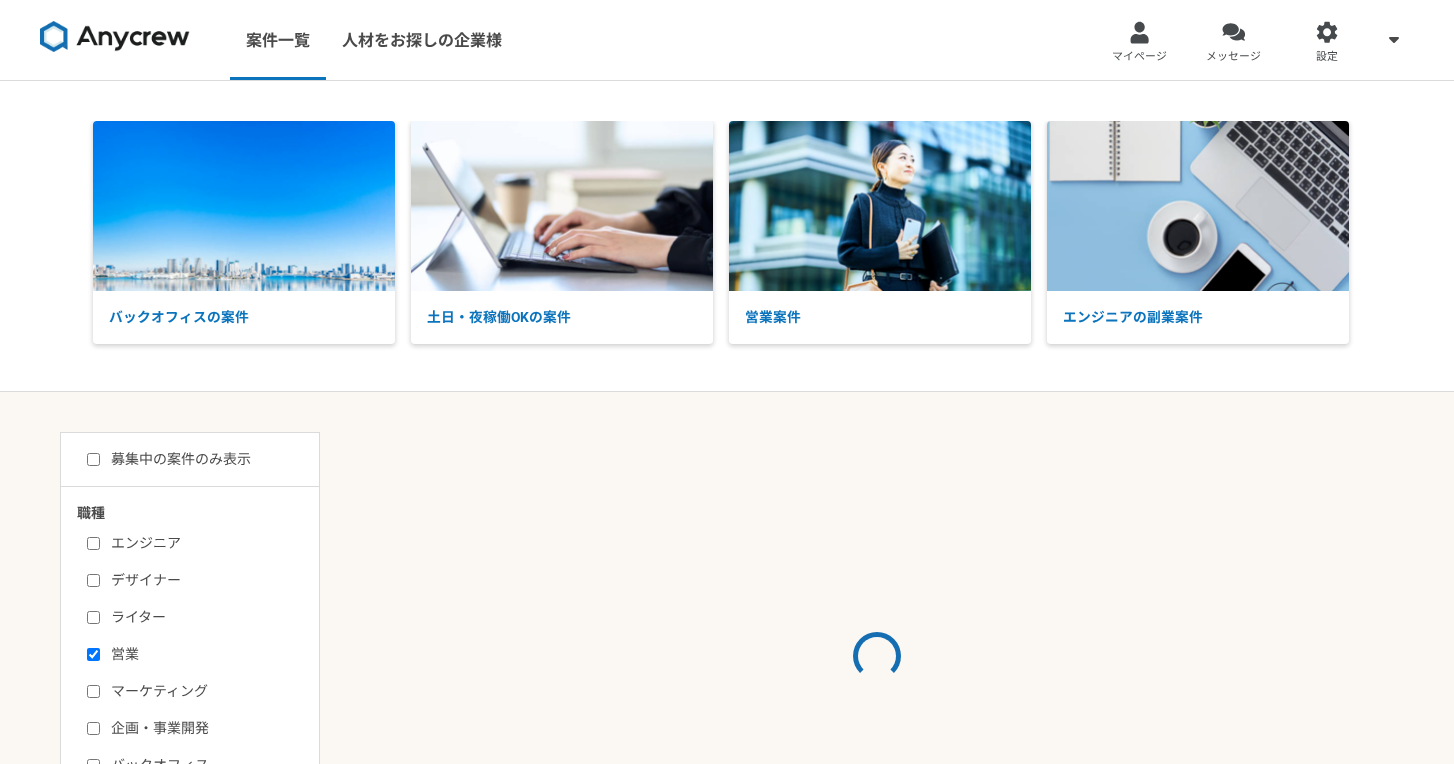 scroll, scrollTop: 0, scrollLeft: 0, axis: both 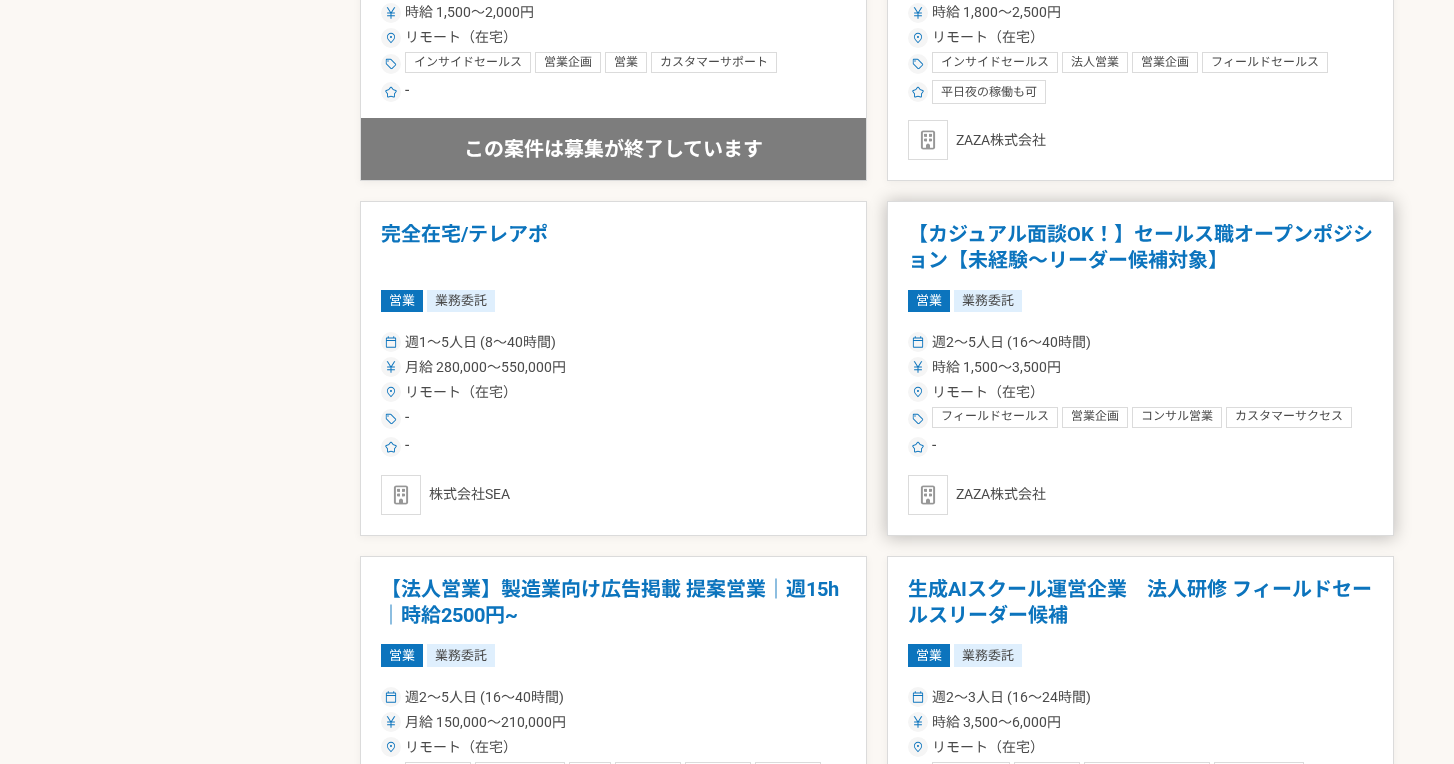 click on "【カジュアル面談OK！】セールス職オープンポジション【未経験〜リーダー候補対象】" at bounding box center [1140, 247] 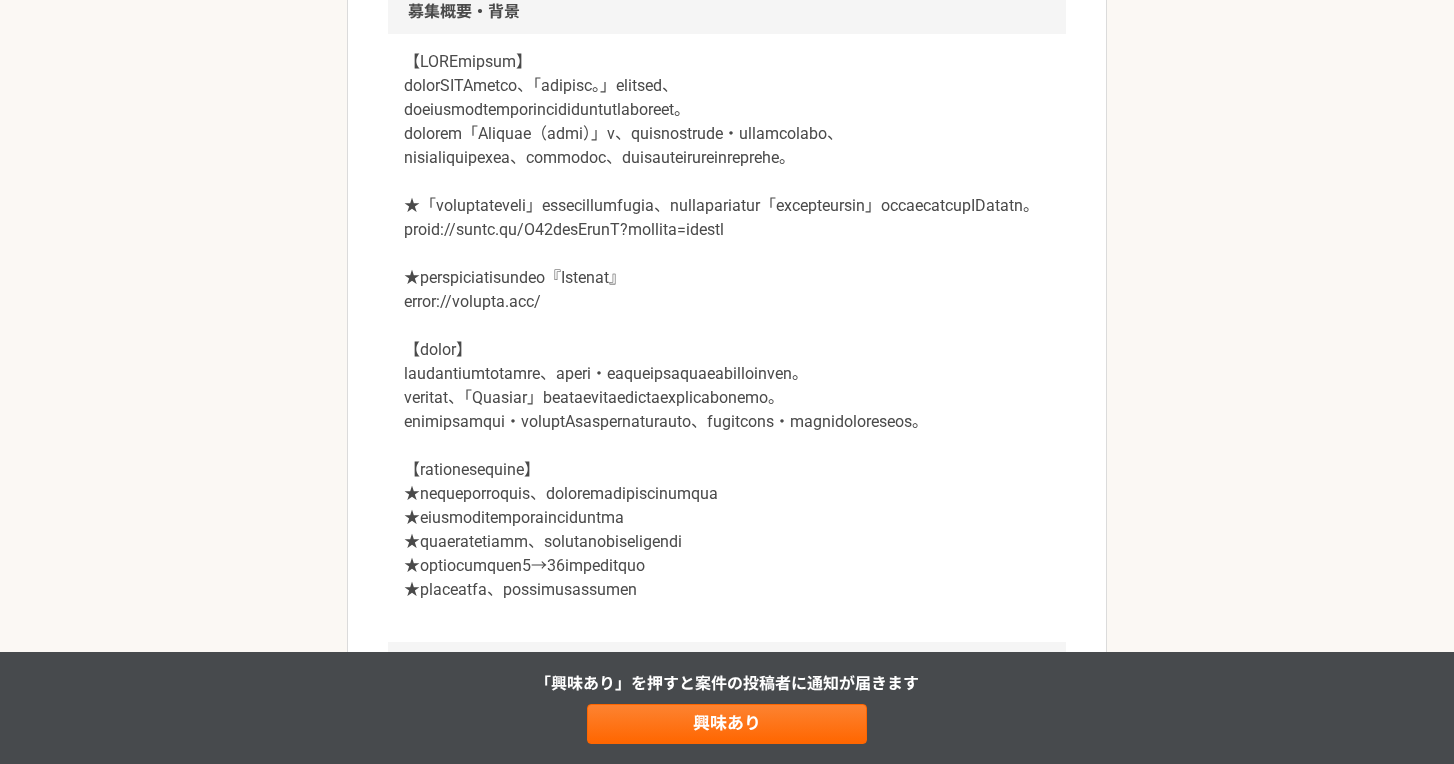 scroll, scrollTop: 650, scrollLeft: 0, axis: vertical 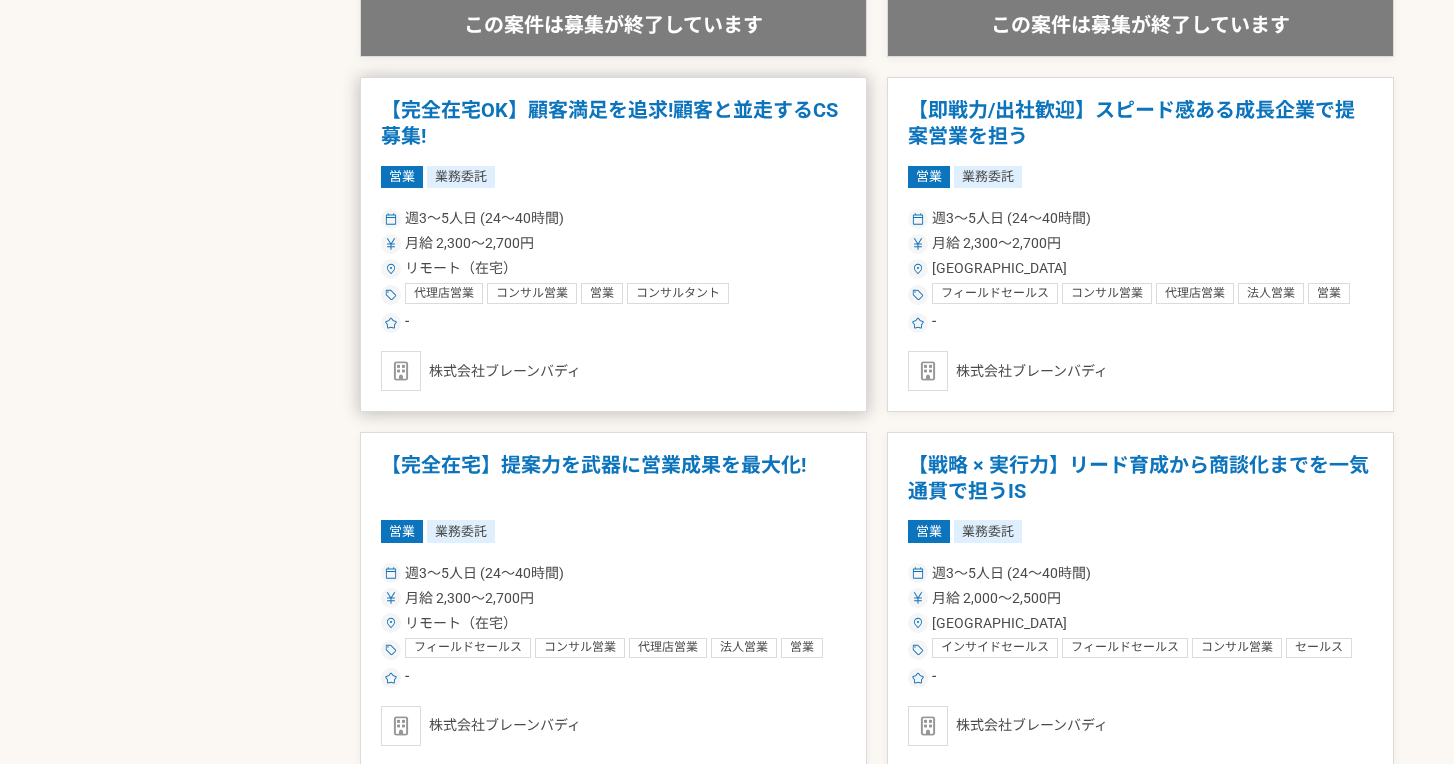 click on "【完全在宅OK】顧客満足を追求!顧客と並走するCS募集!" at bounding box center (613, 123) 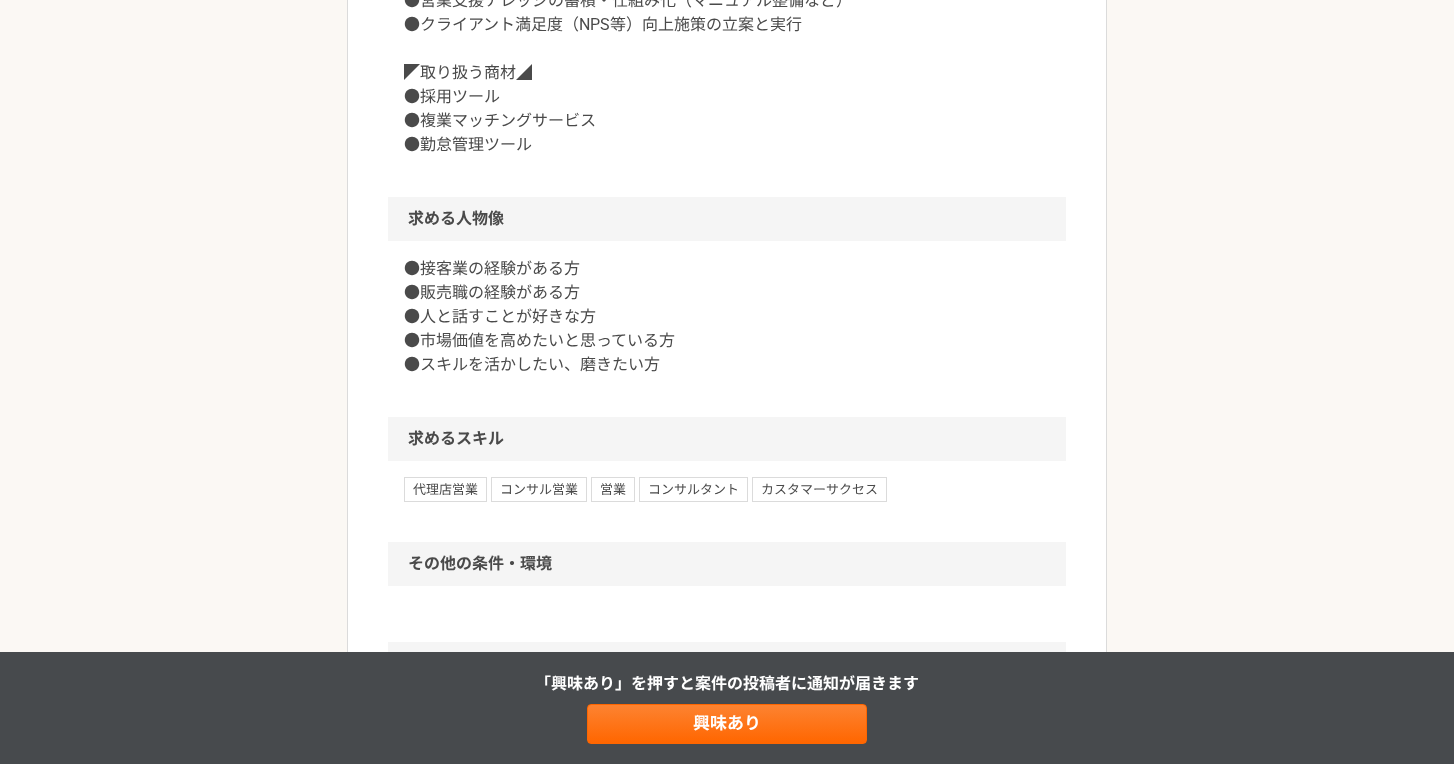 scroll, scrollTop: 1030, scrollLeft: 0, axis: vertical 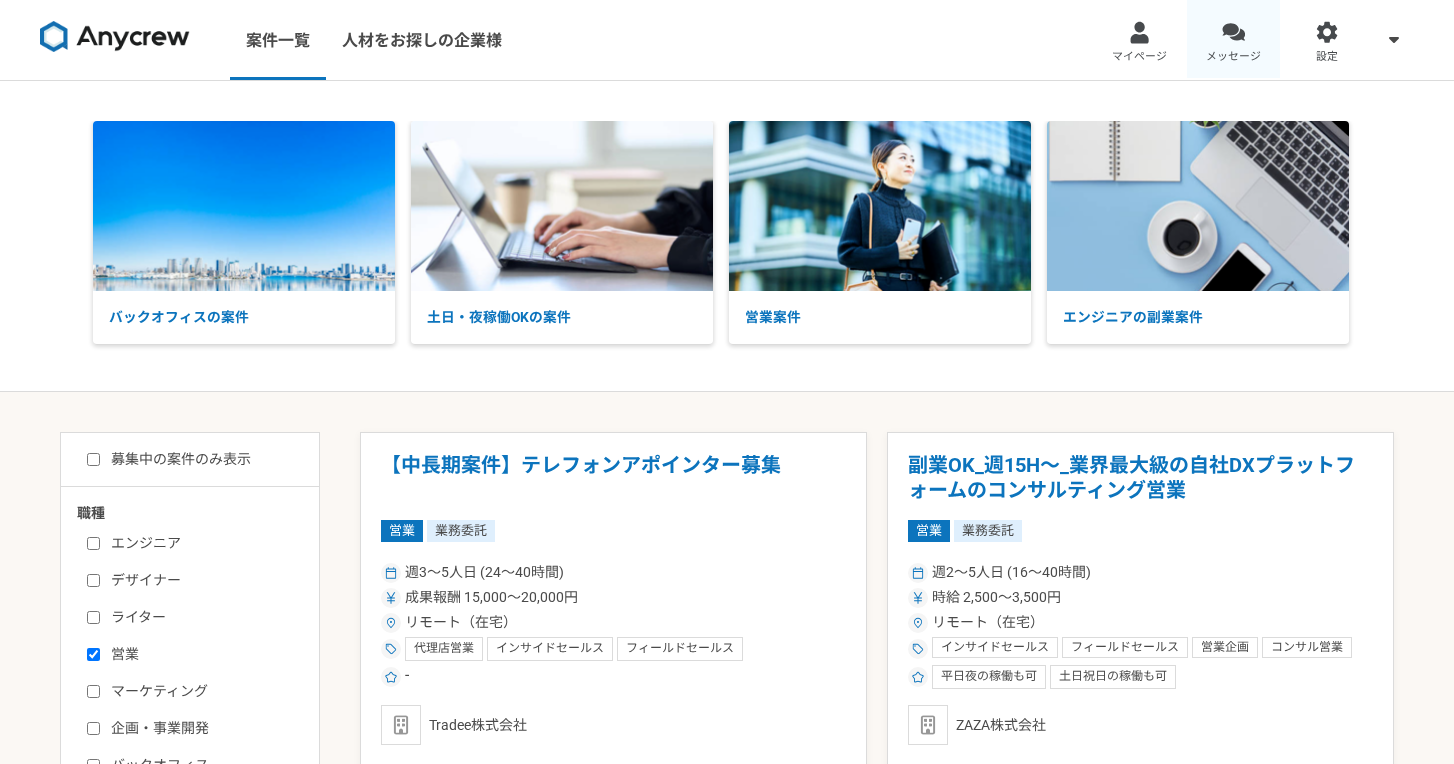 click at bounding box center [1233, 32] 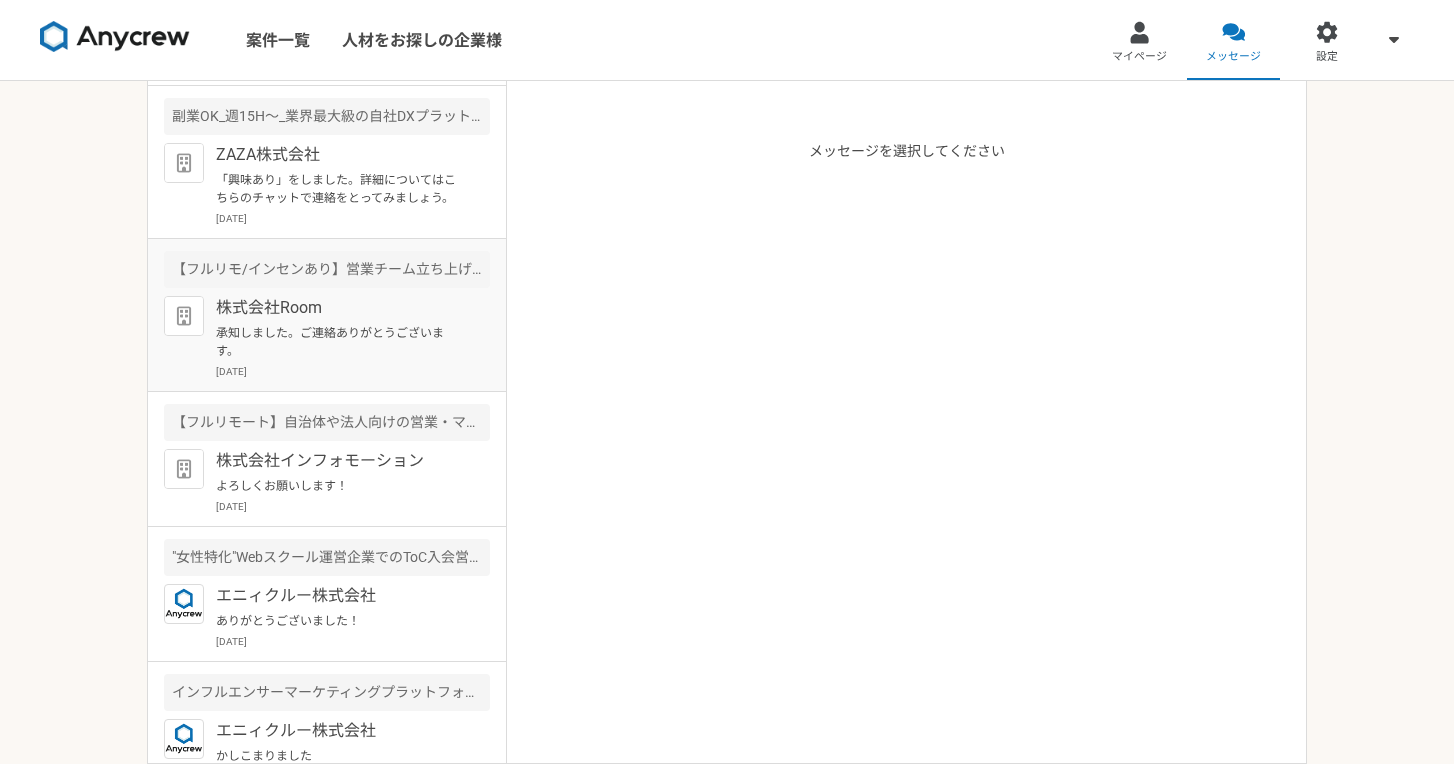 scroll, scrollTop: 149, scrollLeft: 0, axis: vertical 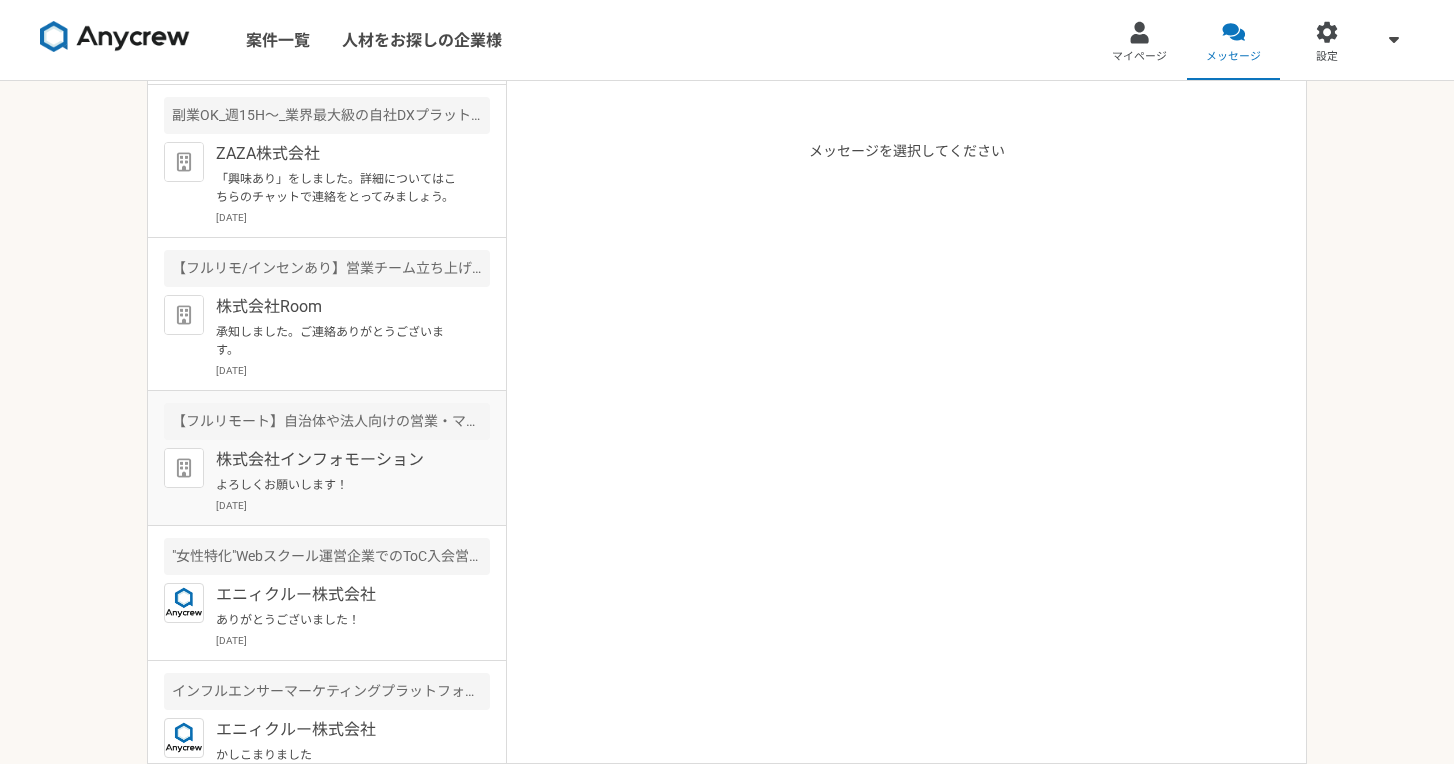 click on "株式会社インフォモーション" at bounding box center (339, 460) 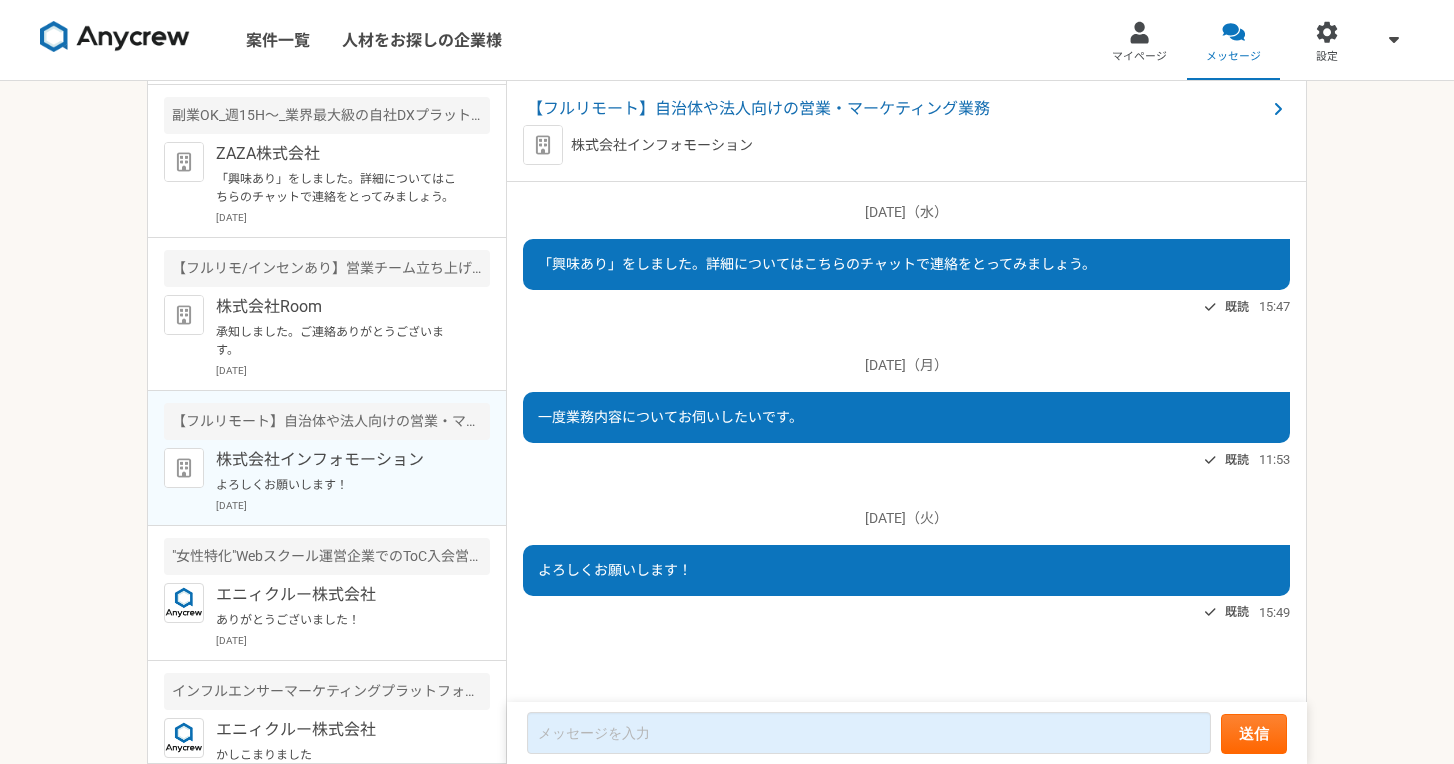 scroll, scrollTop: 0, scrollLeft: 0, axis: both 